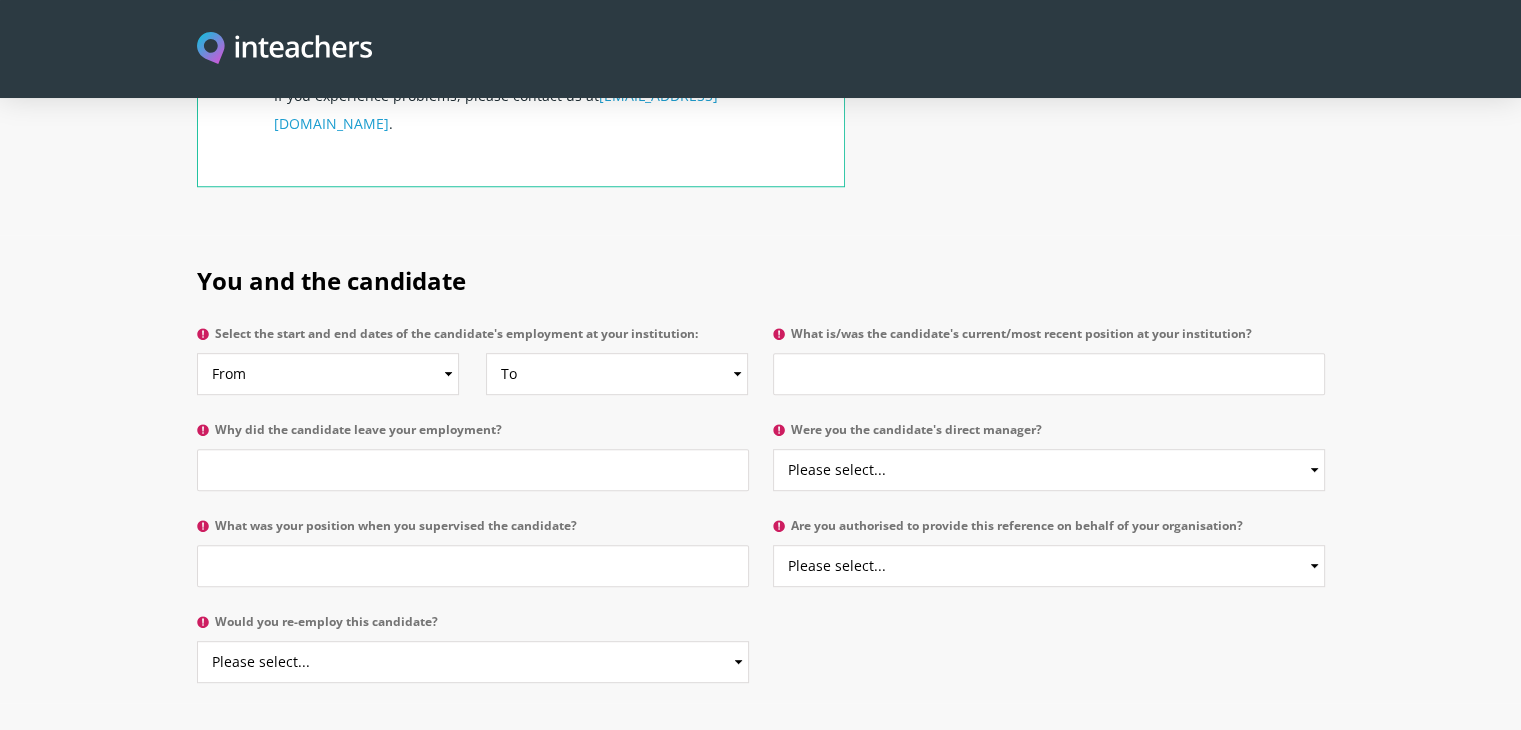 scroll, scrollTop: 892, scrollLeft: 0, axis: vertical 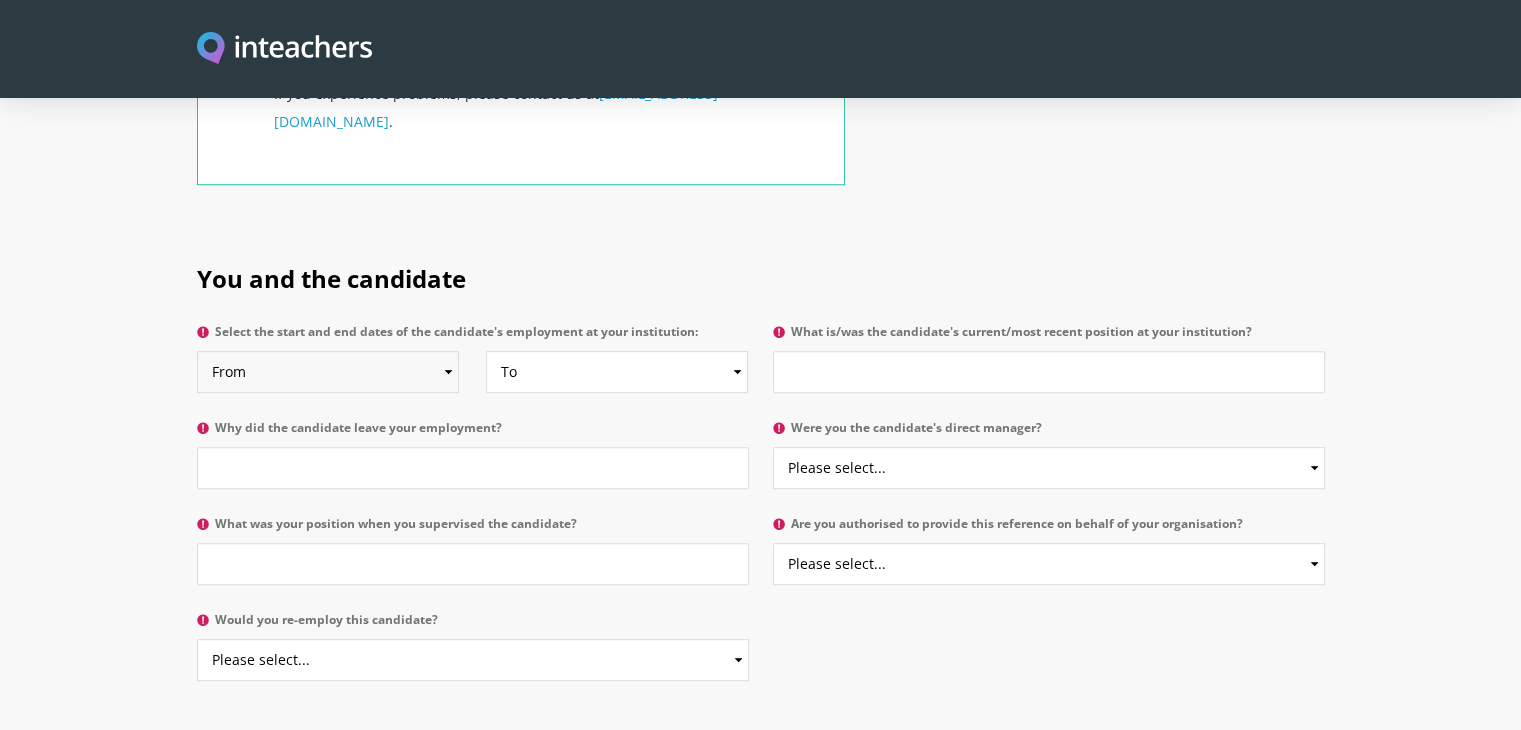 click on "From
2025
2024
2023
2022
2021
2020
2019
2018
2017
2016
2015
2014
2013
2012
2011
2010
2009
2008
2007
2006
2005
2004
2003
2002
2001
2000
1999
1998
1997
1996
1995
1994
1993
1992
1991
1990
1989
1988
1987
1986
1985
1984
1983
1982
1981
1980
1979
1978
1977
1976
1975
1974
1973
1972
1971
1970" at bounding box center [328, 372] 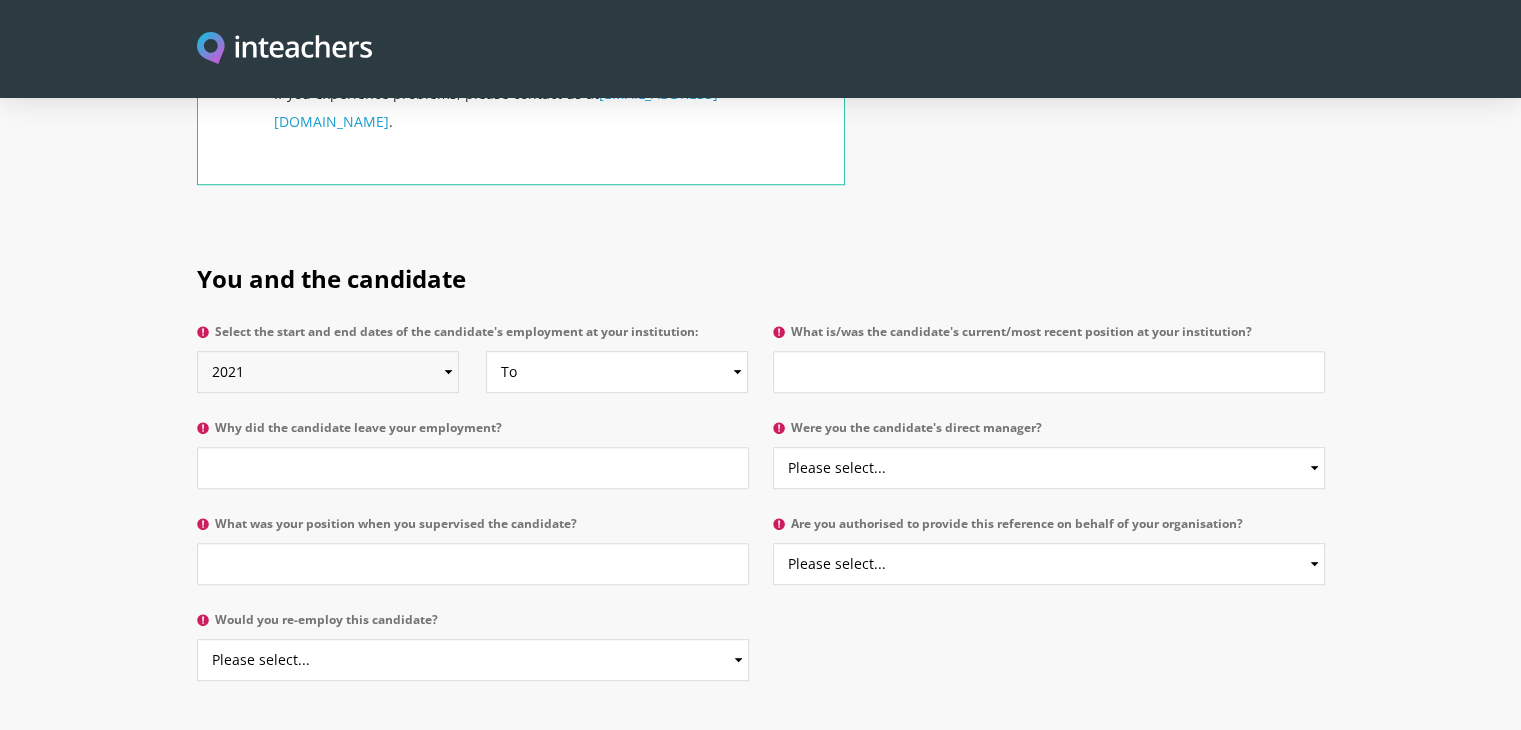 click on "From
2025
2024
2023
2022
2021
2020
2019
2018
2017
2016
2015
2014
2013
2012
2011
2010
2009
2008
2007
2006
2005
2004
2003
2002
2001
2000
1999
1998
1997
1996
1995
1994
1993
1992
1991
1990
1989
1988
1987
1986
1985
1984
1983
1982
1981
1980
1979
1978
1977
1976
1975
1974
1973
1972
1971
1970" at bounding box center (328, 372) 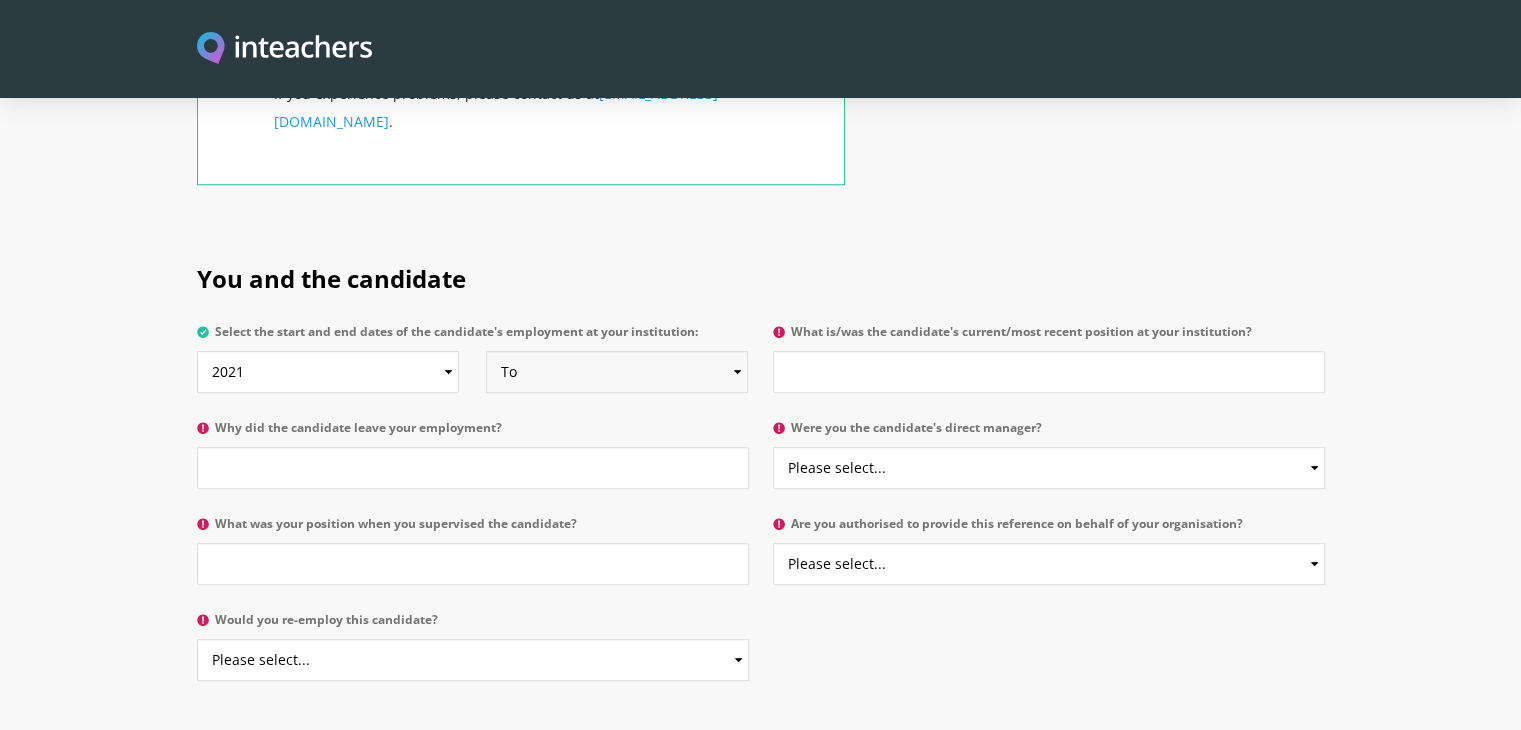 click on "To
Currently
2025
2024
2023
2022
2021
2020
2019
2018
2017
2016
2015
2014
2013
2012
2011
2010
2009
2008
2007
2006
2005
2004
2003
2002
2001
2000
1999
1998
1997
1996
1995
1994
1993
1992
1991
1990
1989
1988
1987
1986
1985
1984
1983
1982
1981
1980
1979
1978
1977
1976
1975
1974
1973
1972
1971
1970" at bounding box center (617, 372) 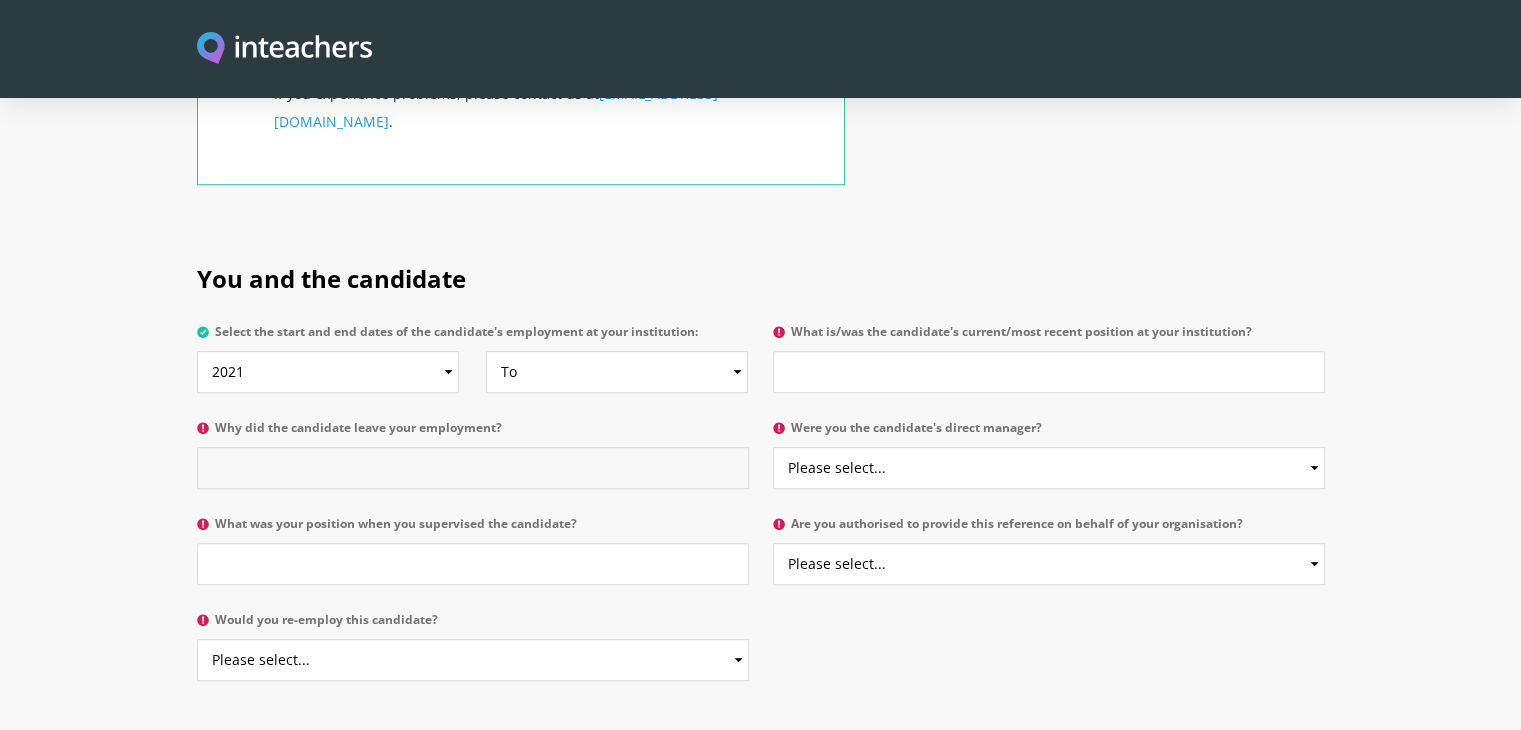 click on "Why did the candidate leave your employment?" at bounding box center (473, 468) 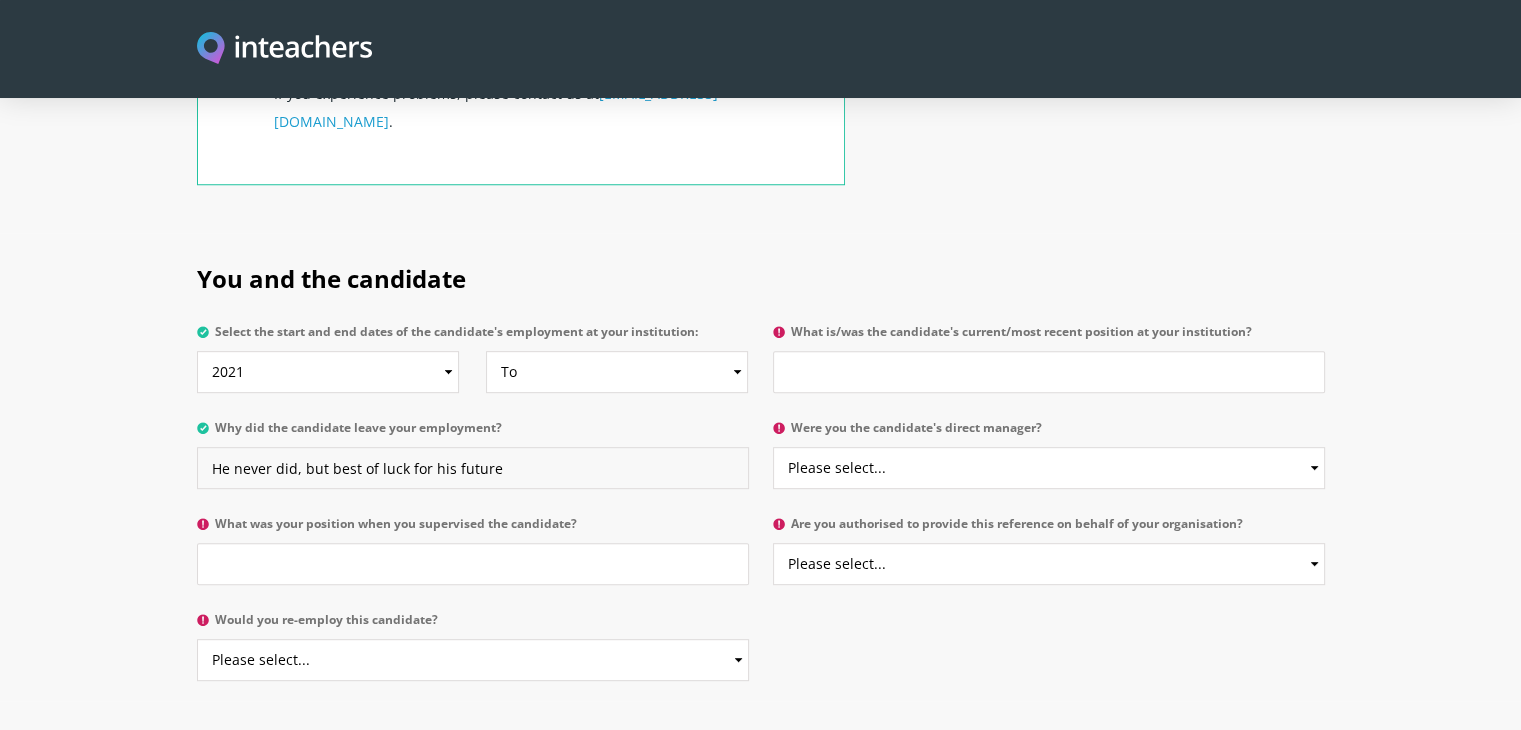 type on "He never did, but best of luck for his future" 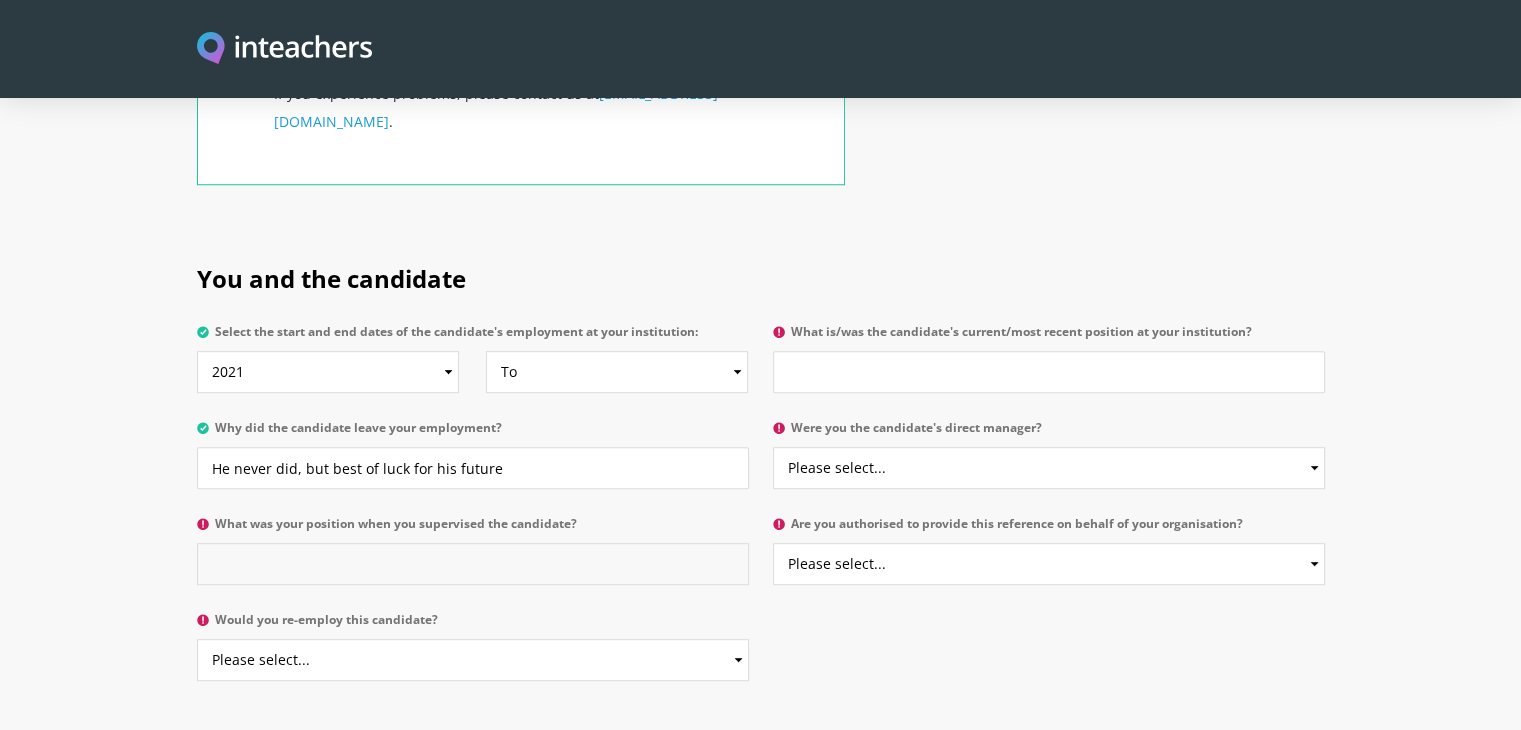 click on "What was your position when you supervised the candidate?" at bounding box center (473, 564) 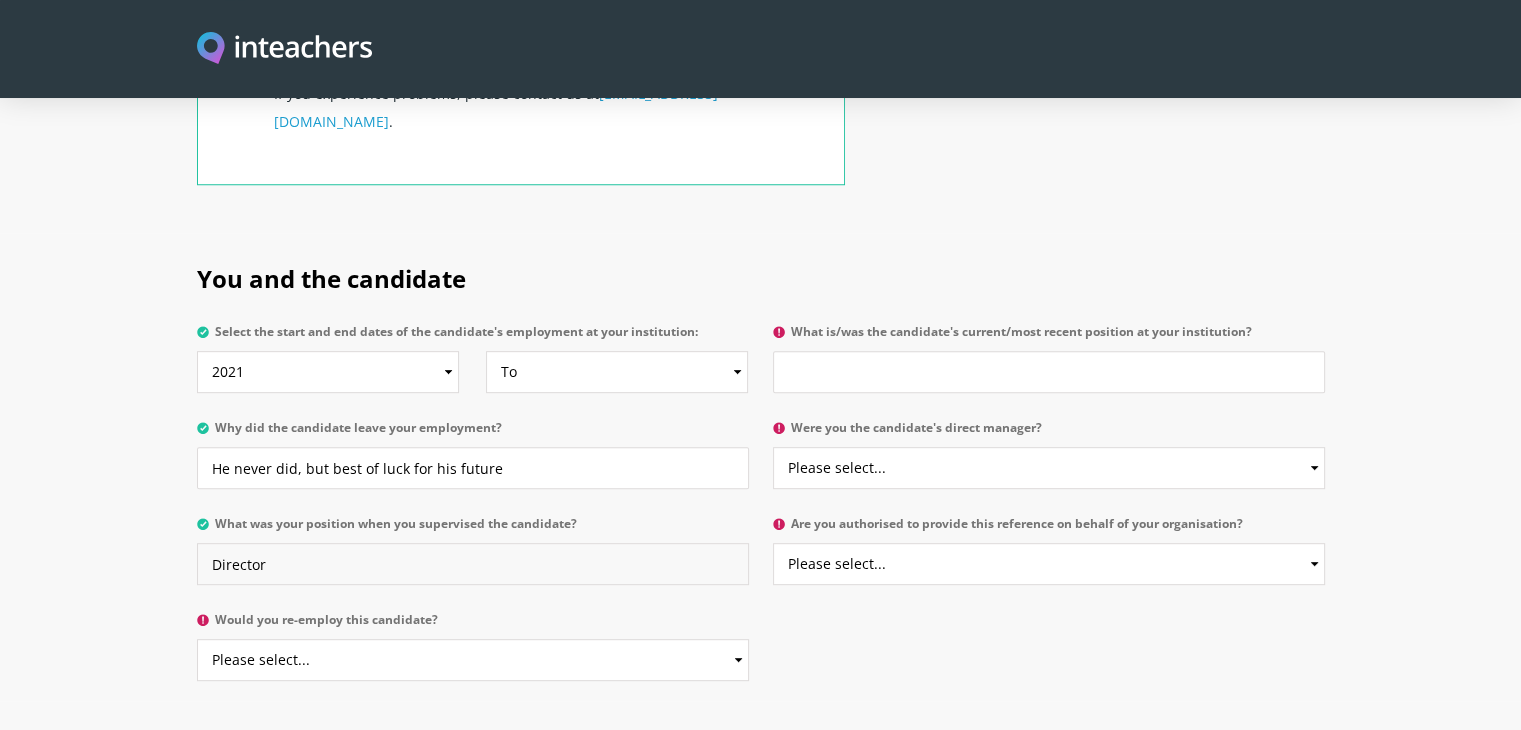 type on "Director" 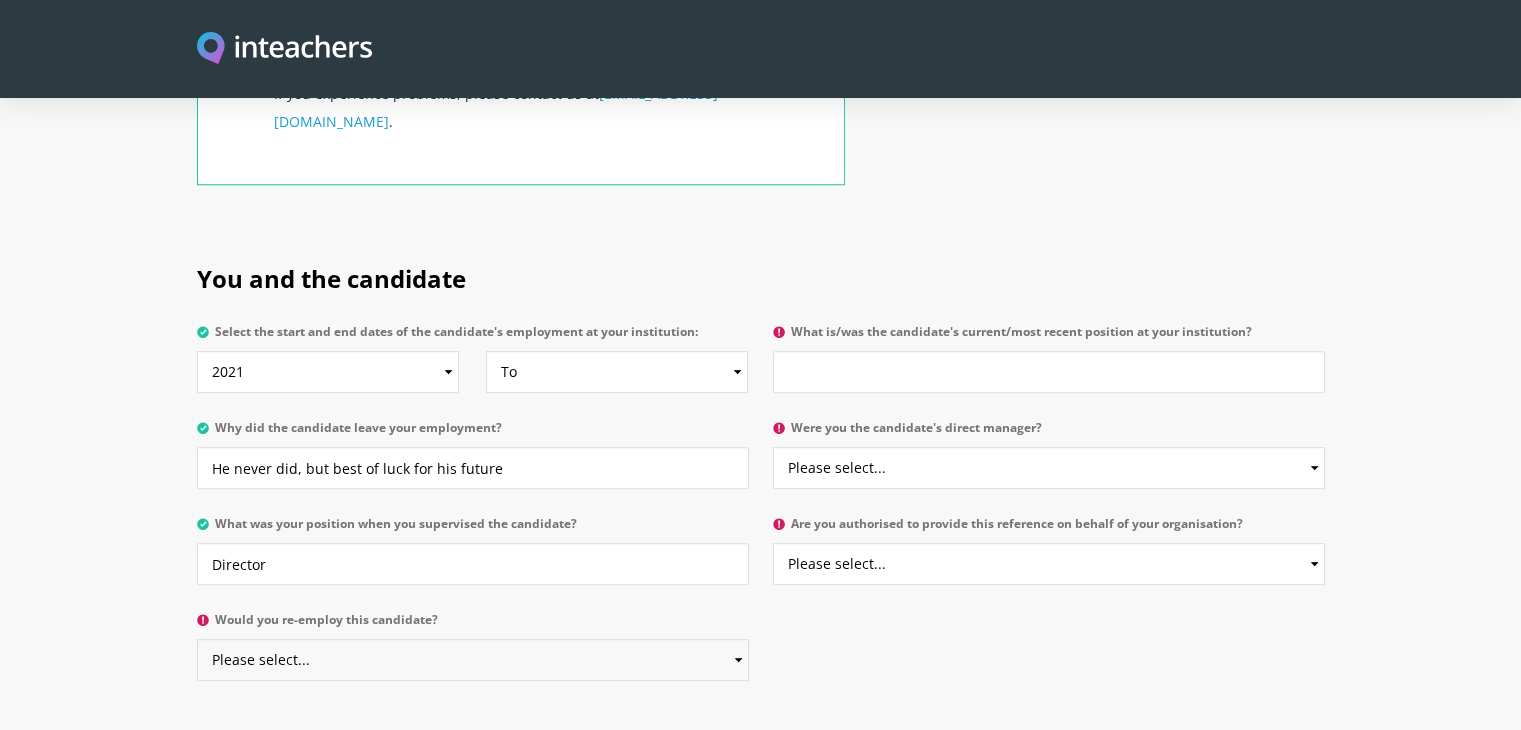 click on "Please select... Yes
No" at bounding box center (473, 660) 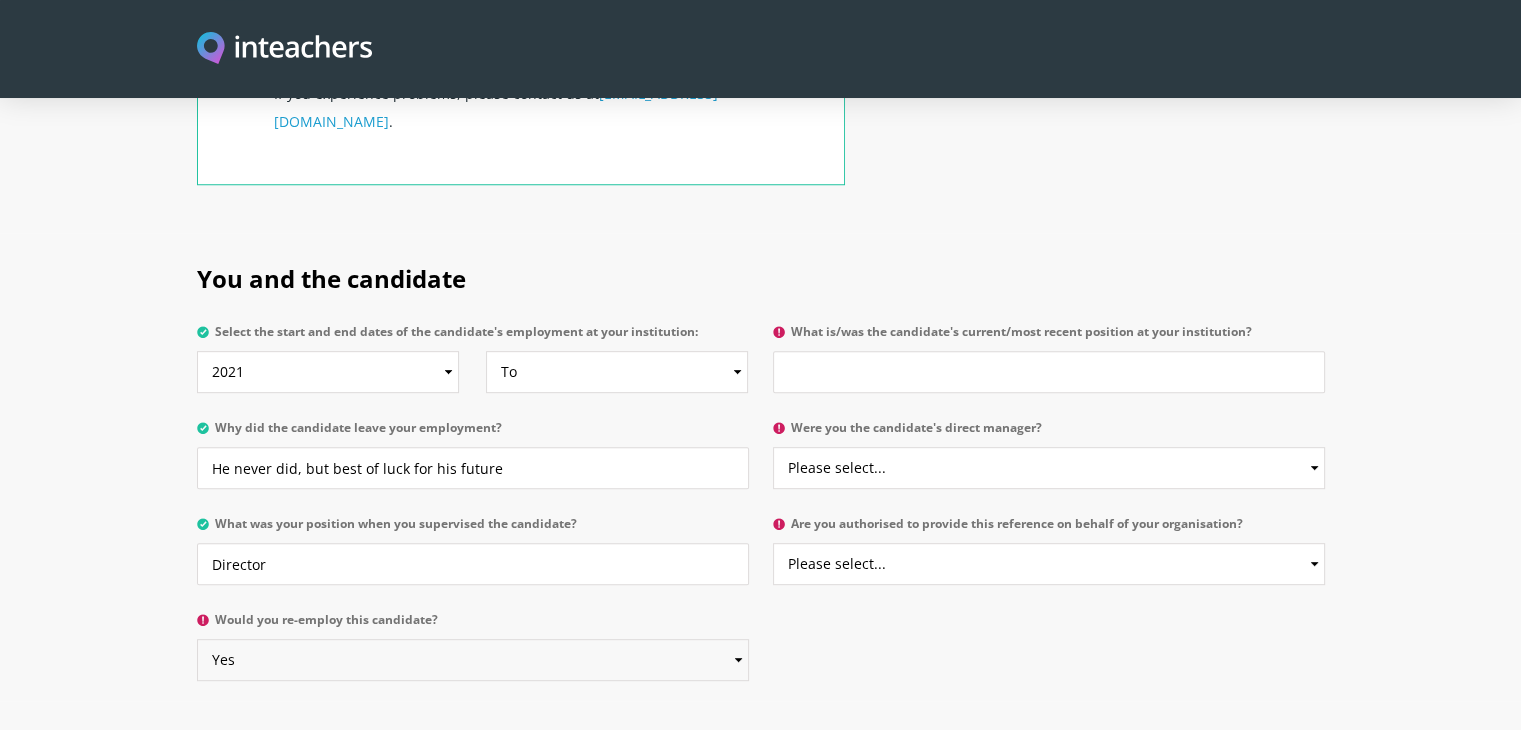 click on "Please select... Yes
No" at bounding box center (473, 660) 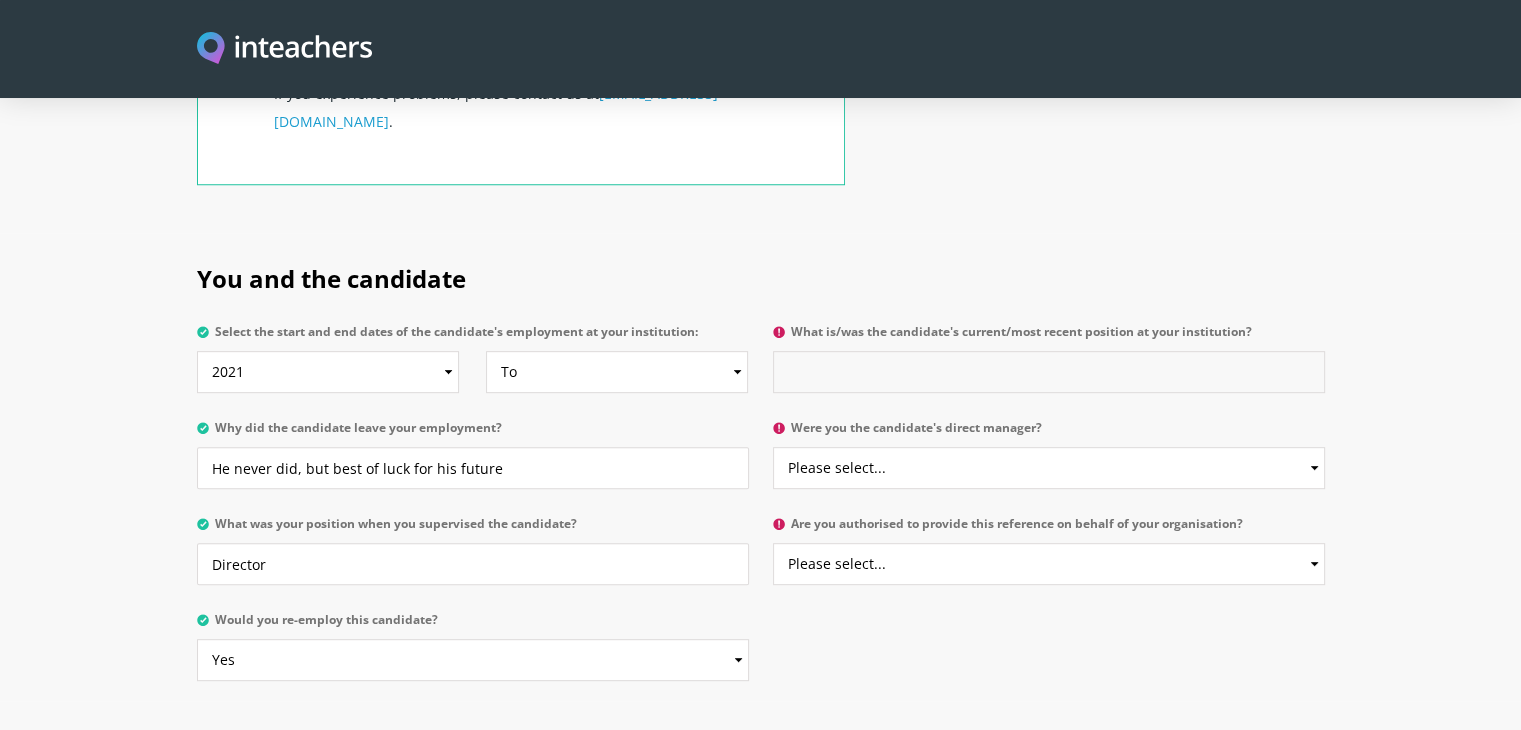 click on "What is/was the candidate's current/most recent position at your institution?" at bounding box center [1049, 372] 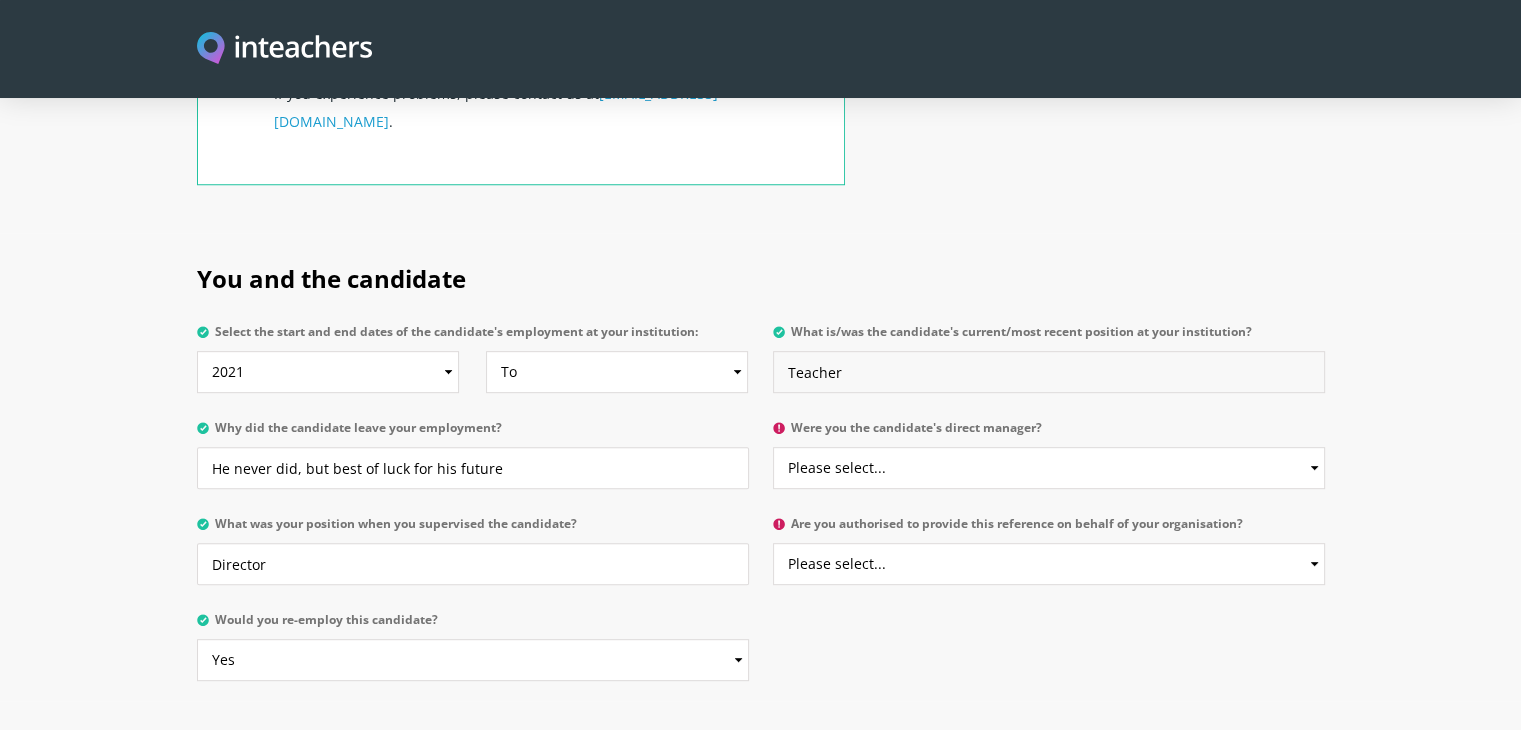 type on "Teacher" 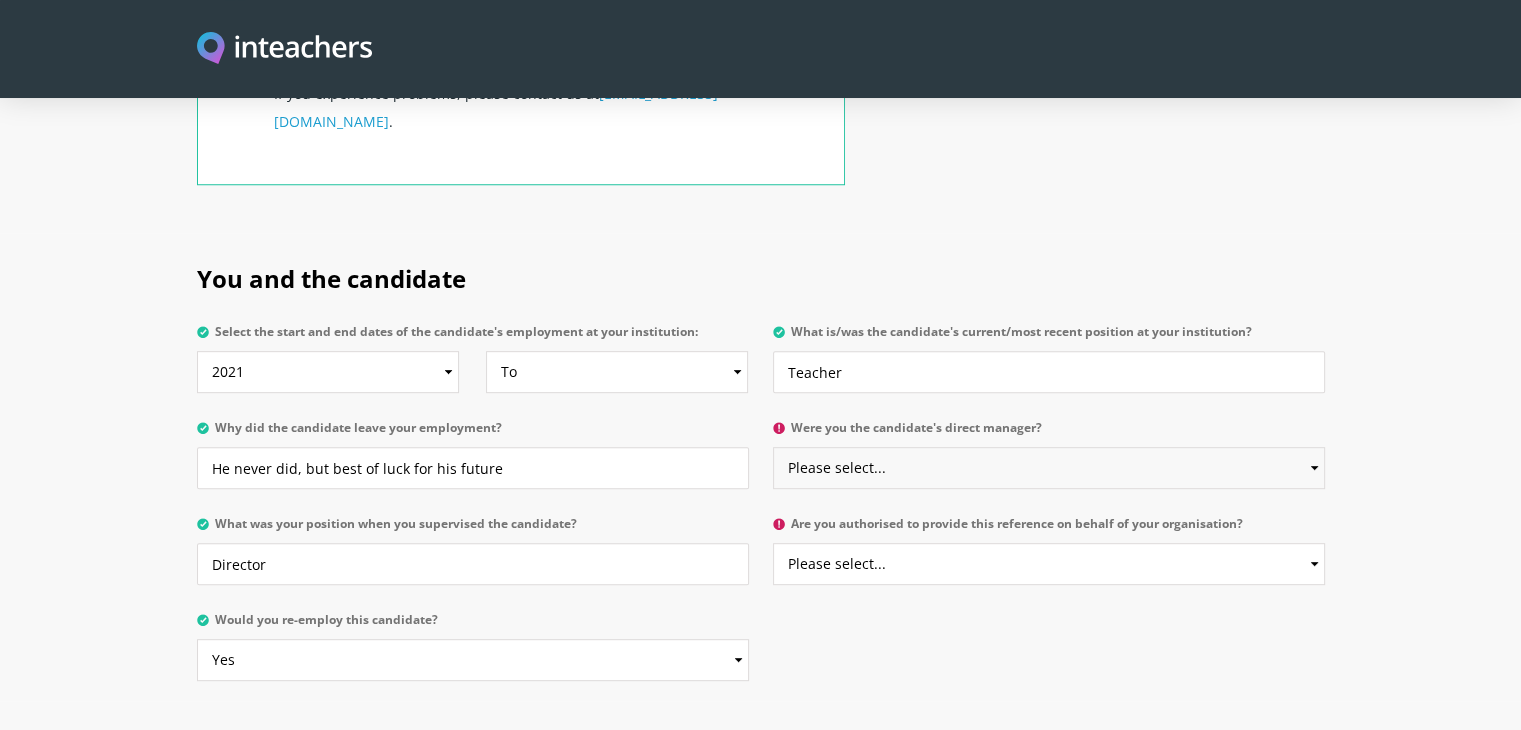 click on "Please select... Yes
No" at bounding box center [1049, 468] 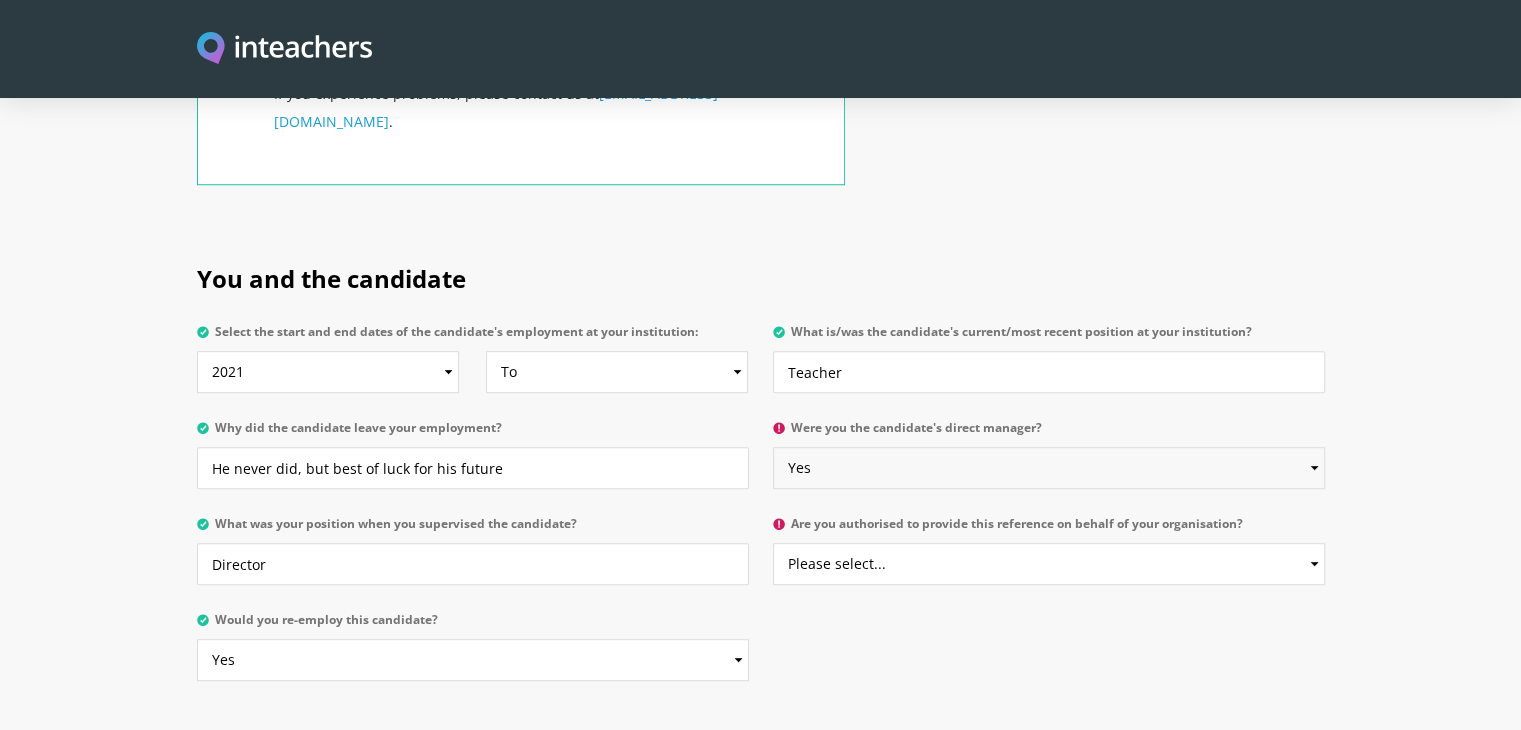 click on "Please select... Yes
No" at bounding box center (1049, 468) 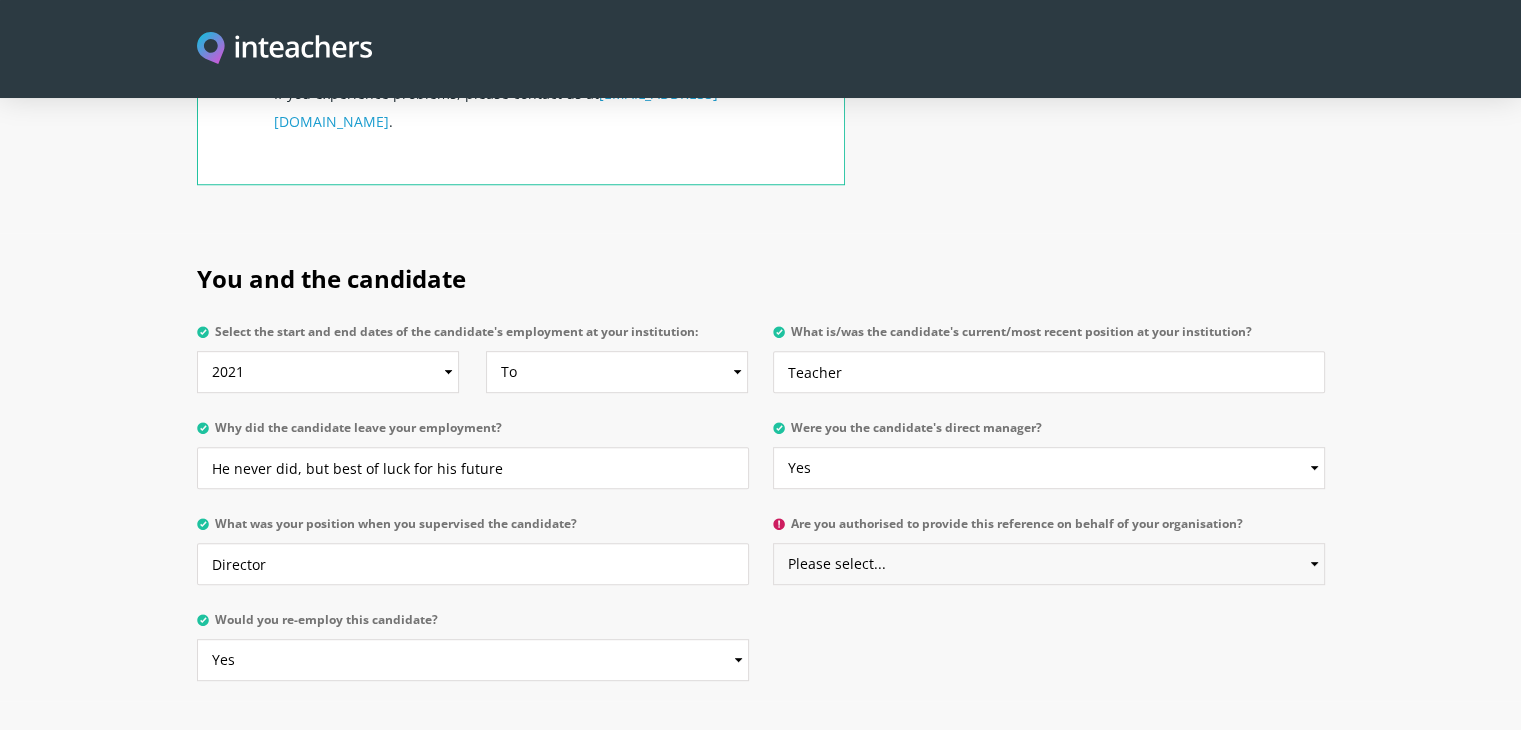 click on "Please select... Yes
No" at bounding box center [1049, 564] 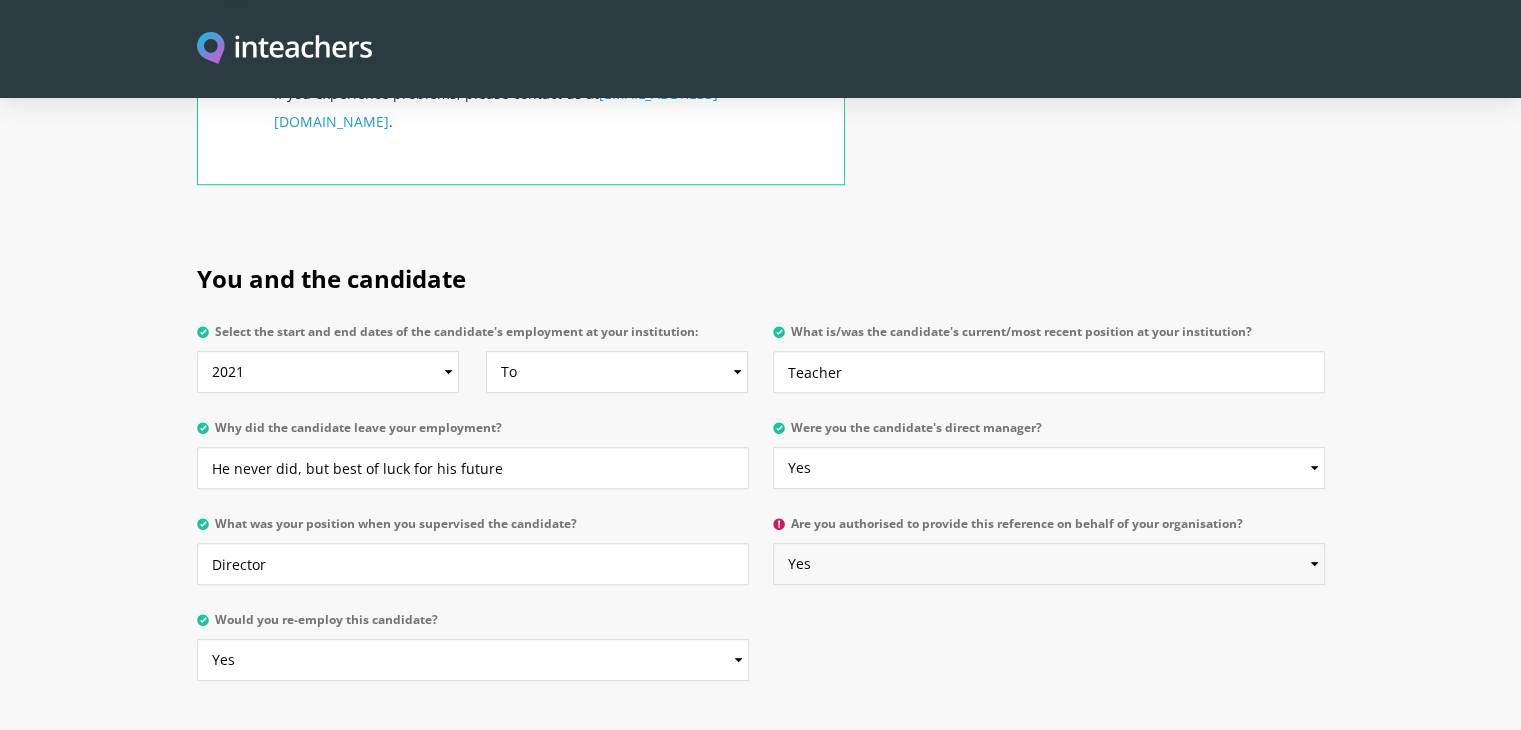 click on "Please select... Yes
No" at bounding box center (1049, 564) 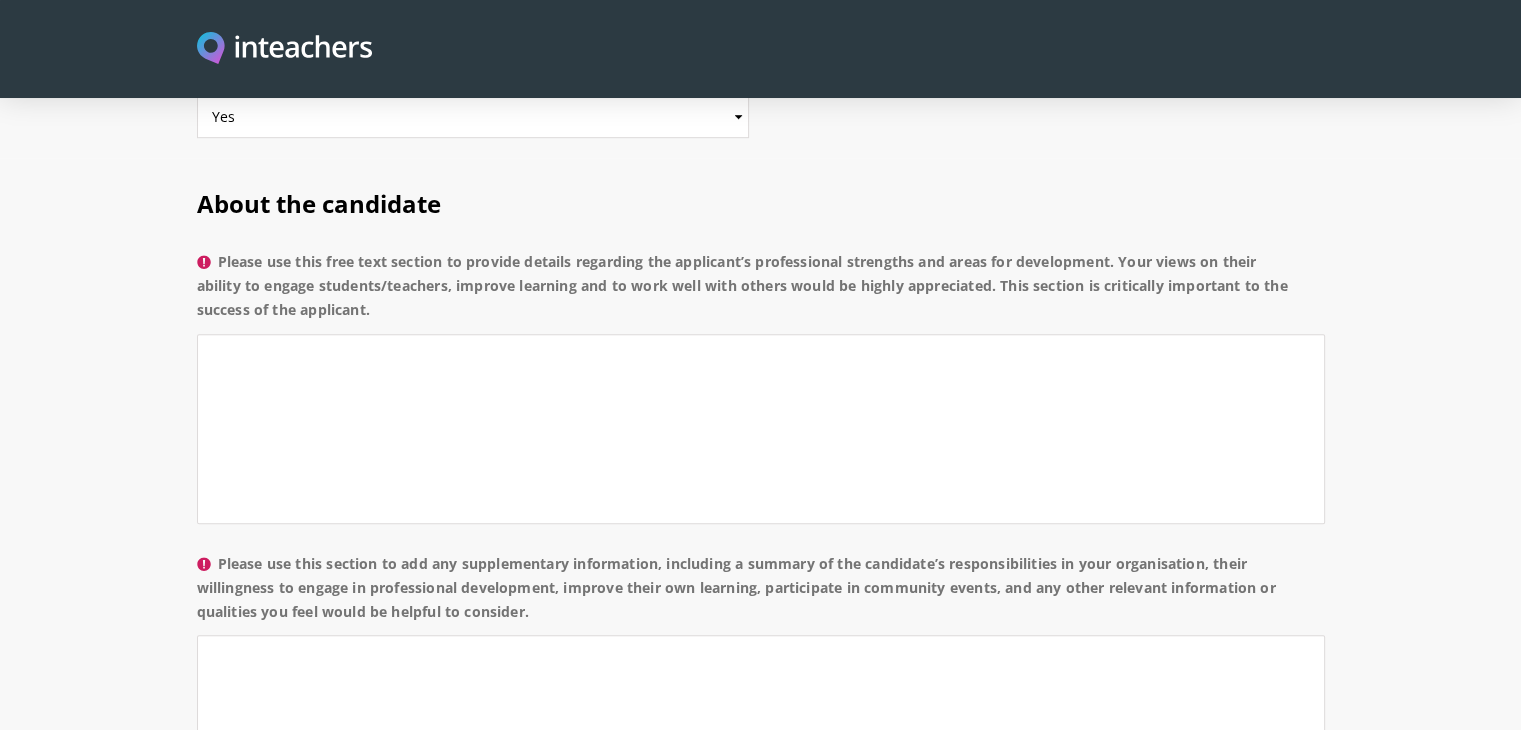 scroll, scrollTop: 1434, scrollLeft: 0, axis: vertical 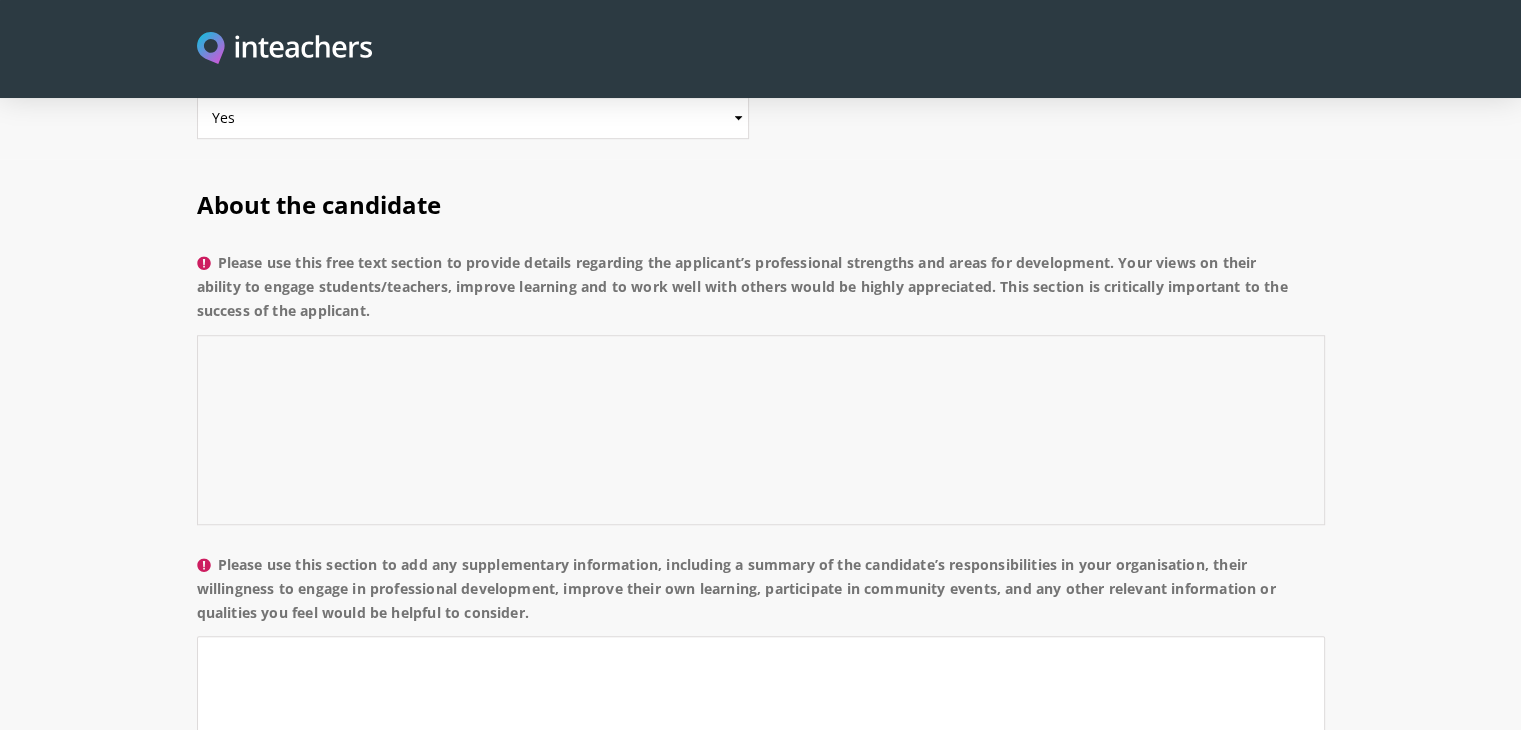 click on "Please use this free text section to provide details regarding the applicant’s professional strengths and areas for development. Your views on their ability to engage students/teachers, improve learning and to work well with others would be highly appreciated. This section is critically important to the success of the applicant." at bounding box center (761, 430) 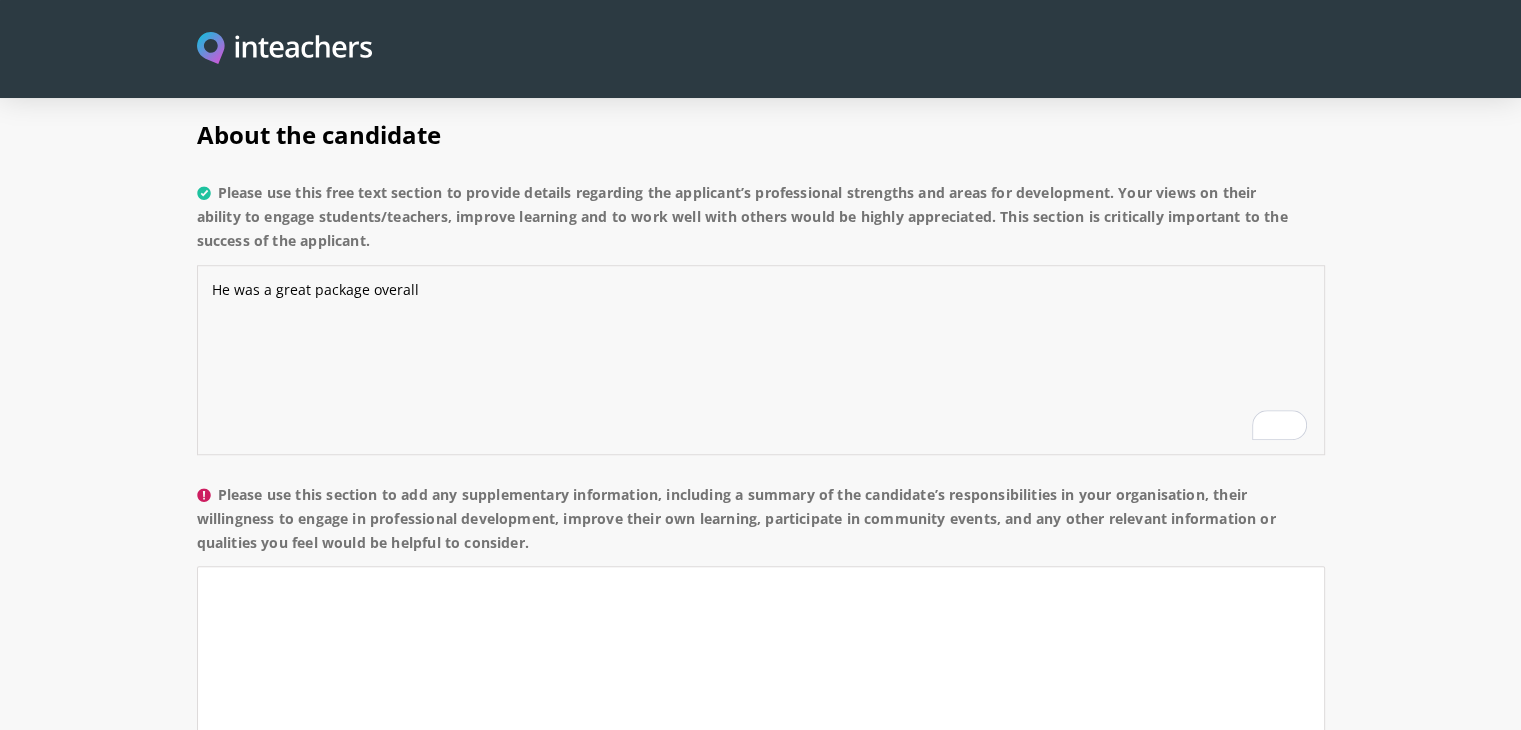 scroll, scrollTop: 1503, scrollLeft: 0, axis: vertical 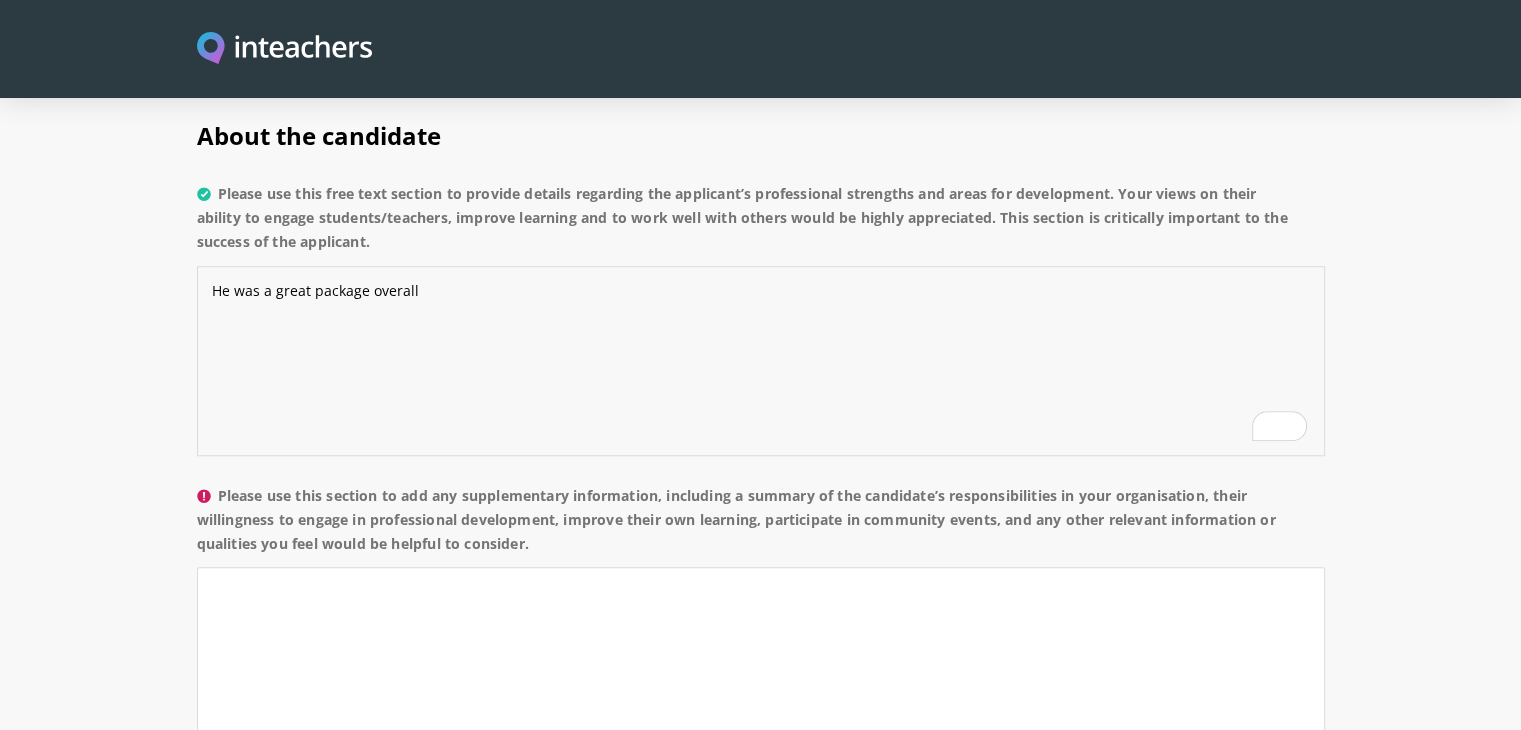 click on "He was a great package overall" at bounding box center [761, 361] 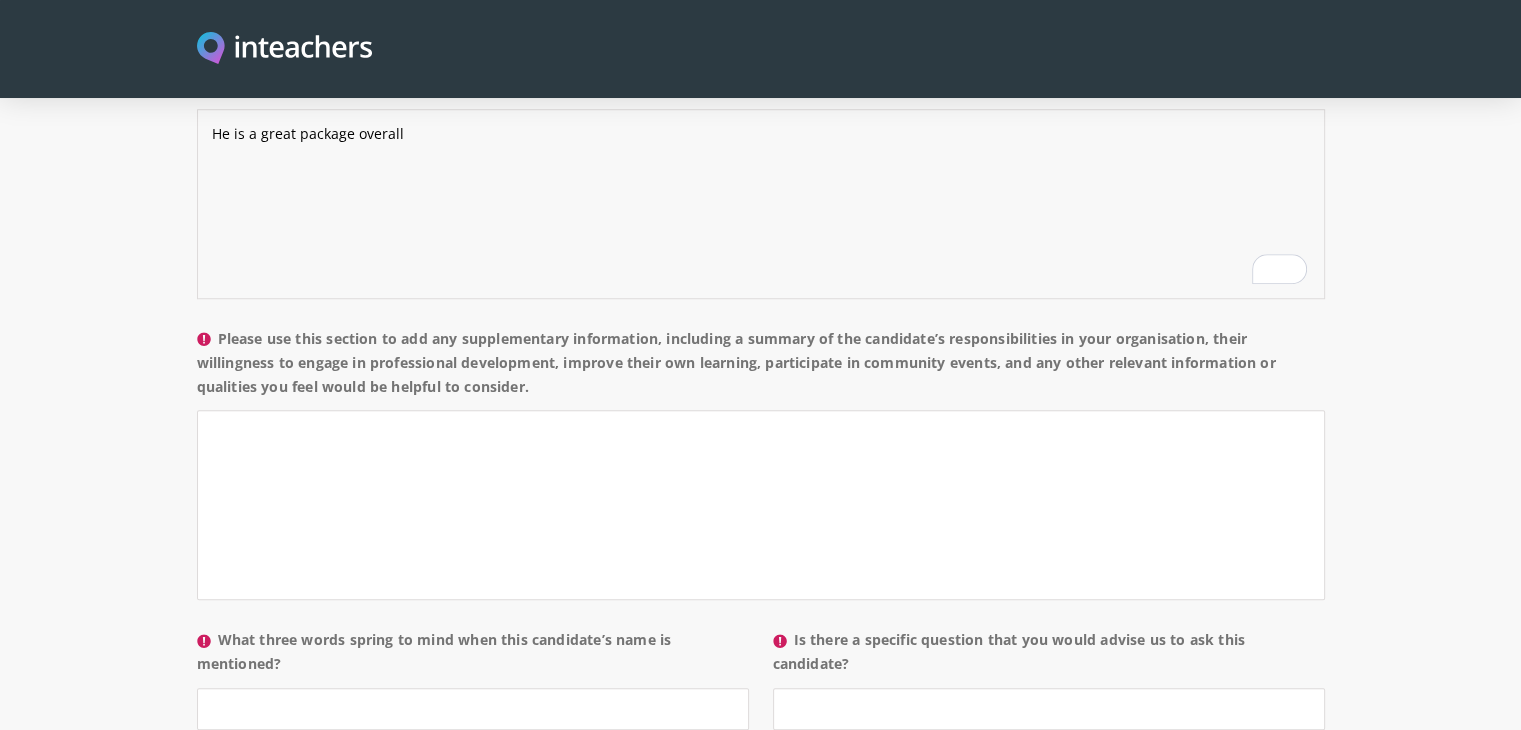 scroll, scrollTop: 1667, scrollLeft: 0, axis: vertical 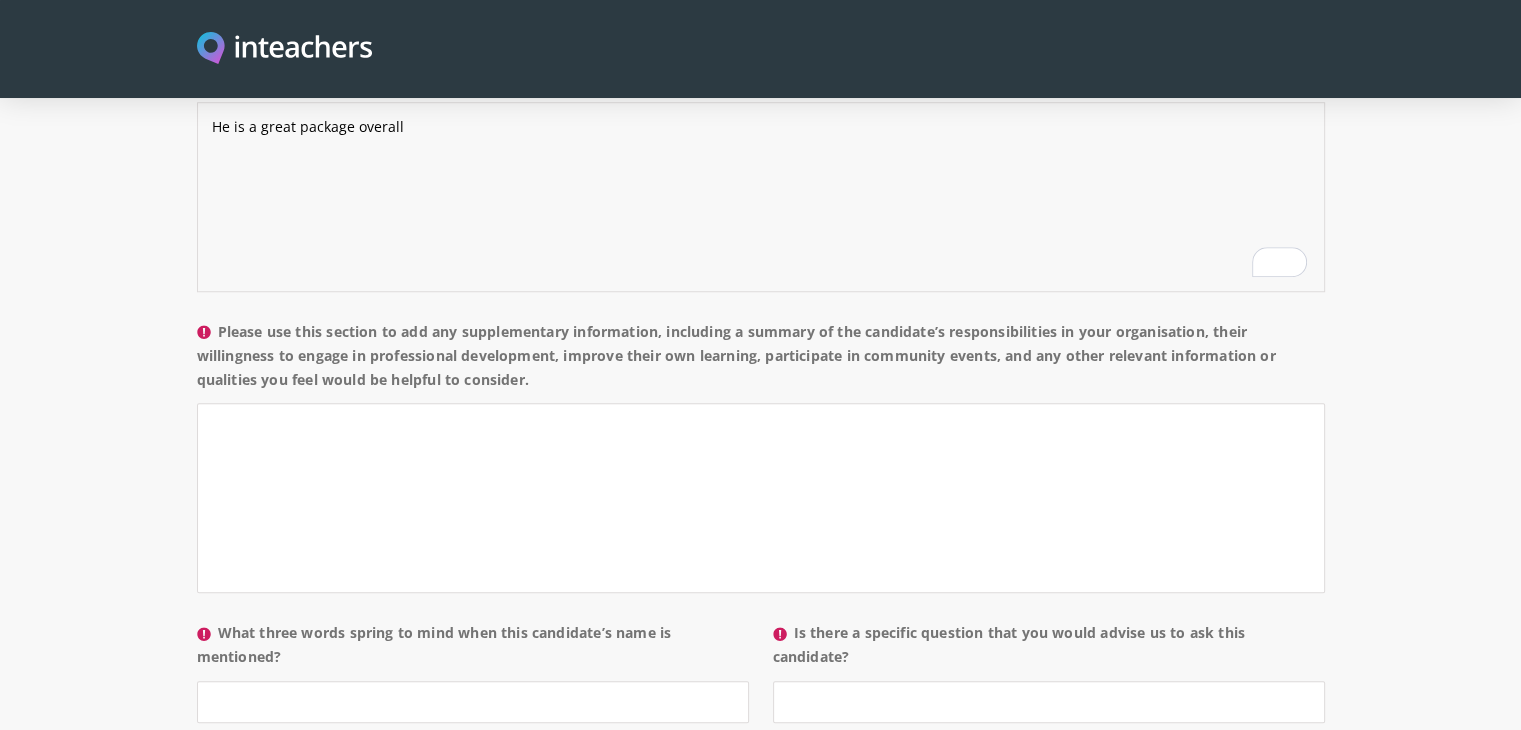 type on "He is a great package overall" 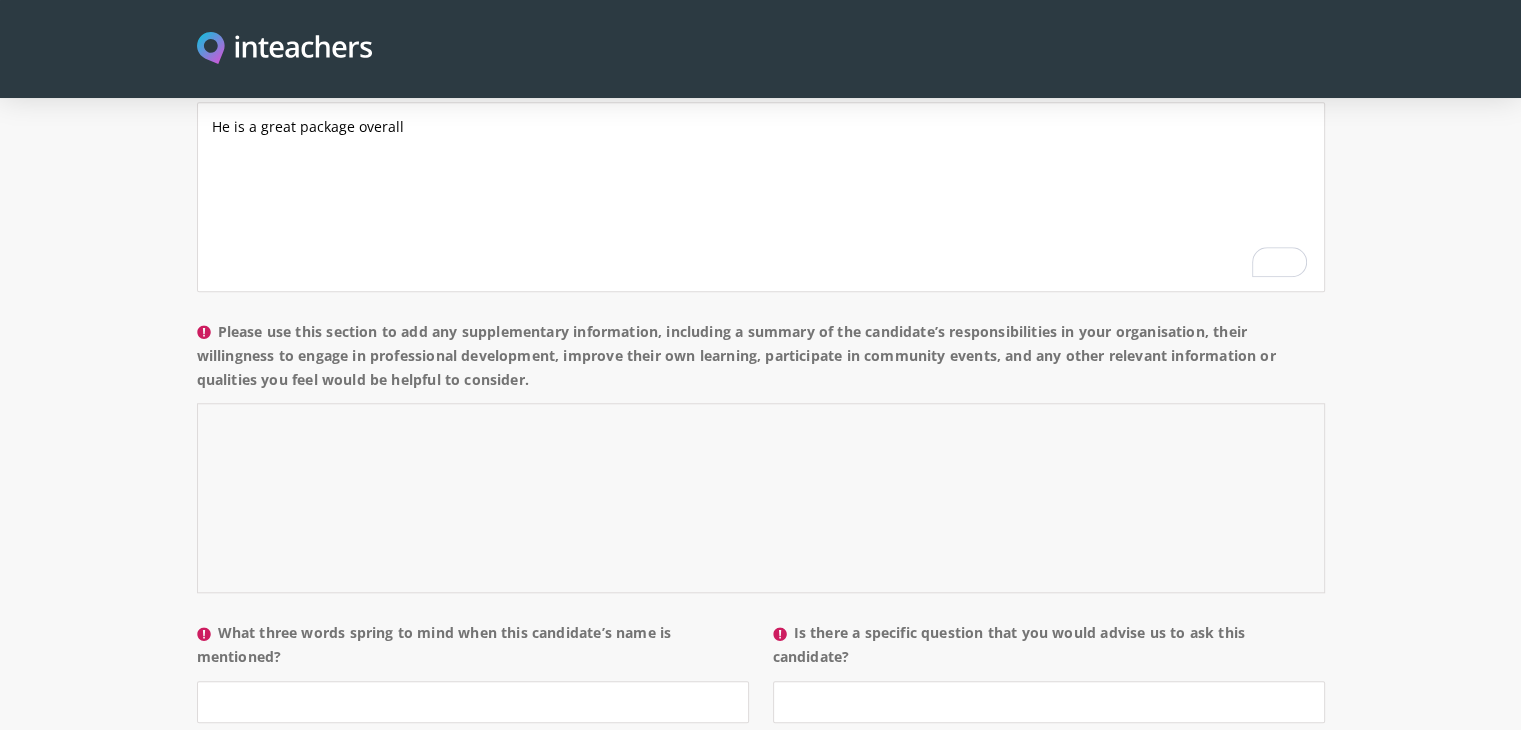 click on "Please use this section to add any supplementary information, including a summary of the candidate’s responsibilities in your organisation, their willingness to engage in professional development, improve their own learning, participate in community events, and any other relevant information or qualities you feel would be helpful to consider." at bounding box center [761, 498] 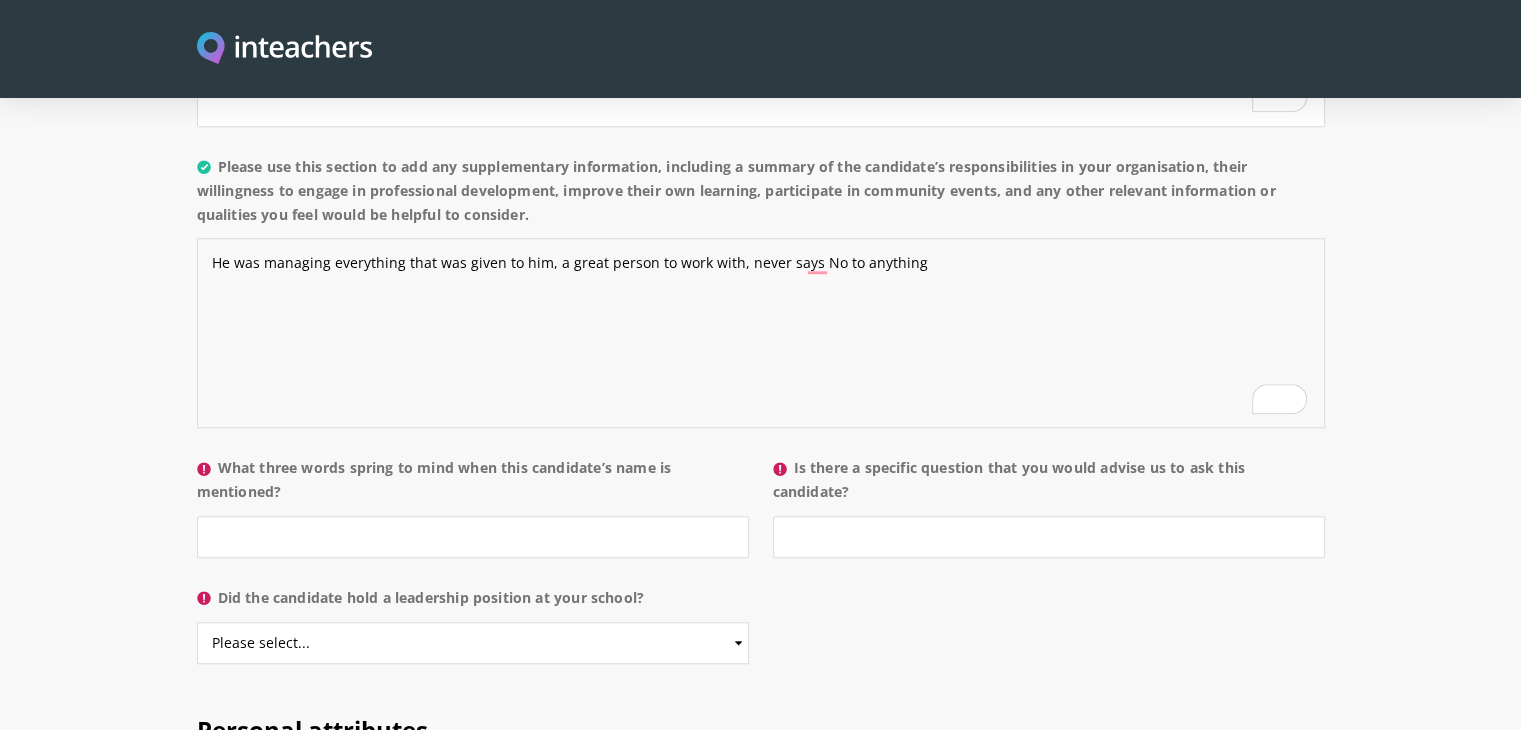 scroll, scrollTop: 1862, scrollLeft: 0, axis: vertical 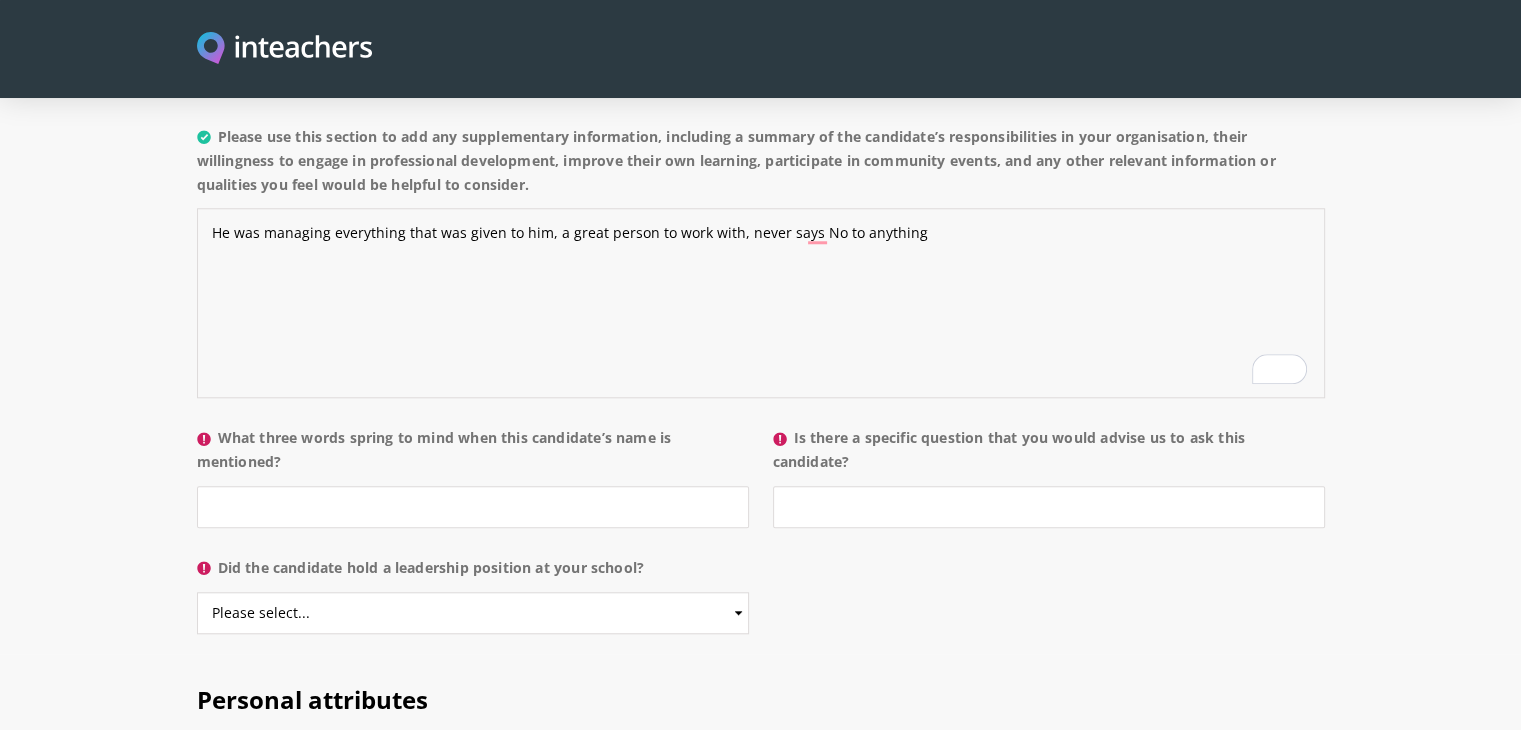 type on "He was managing everything that was given to him, a great person to work with, never says No to anything" 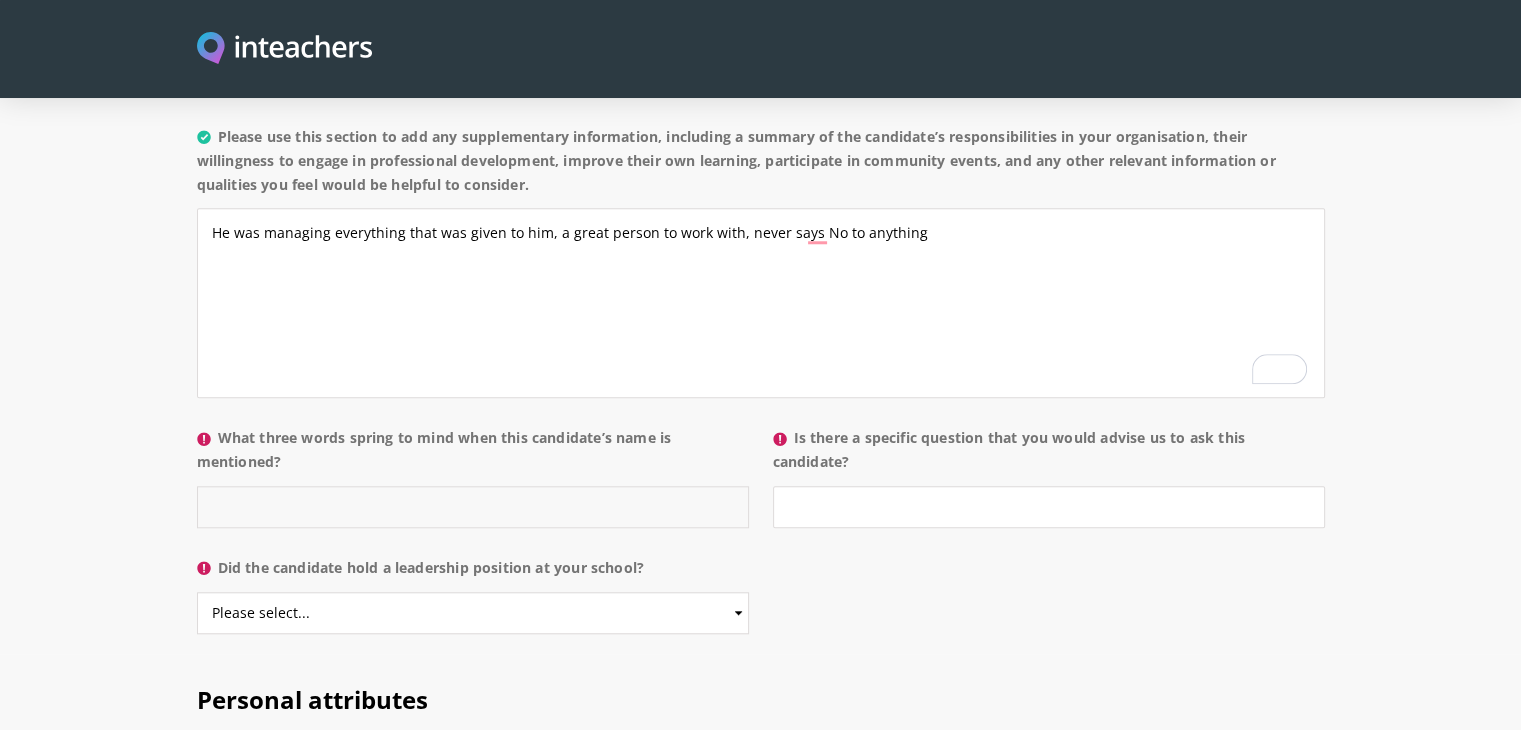 click on "What three words spring to mind when this candidate’s name is mentioned?" at bounding box center (473, 507) 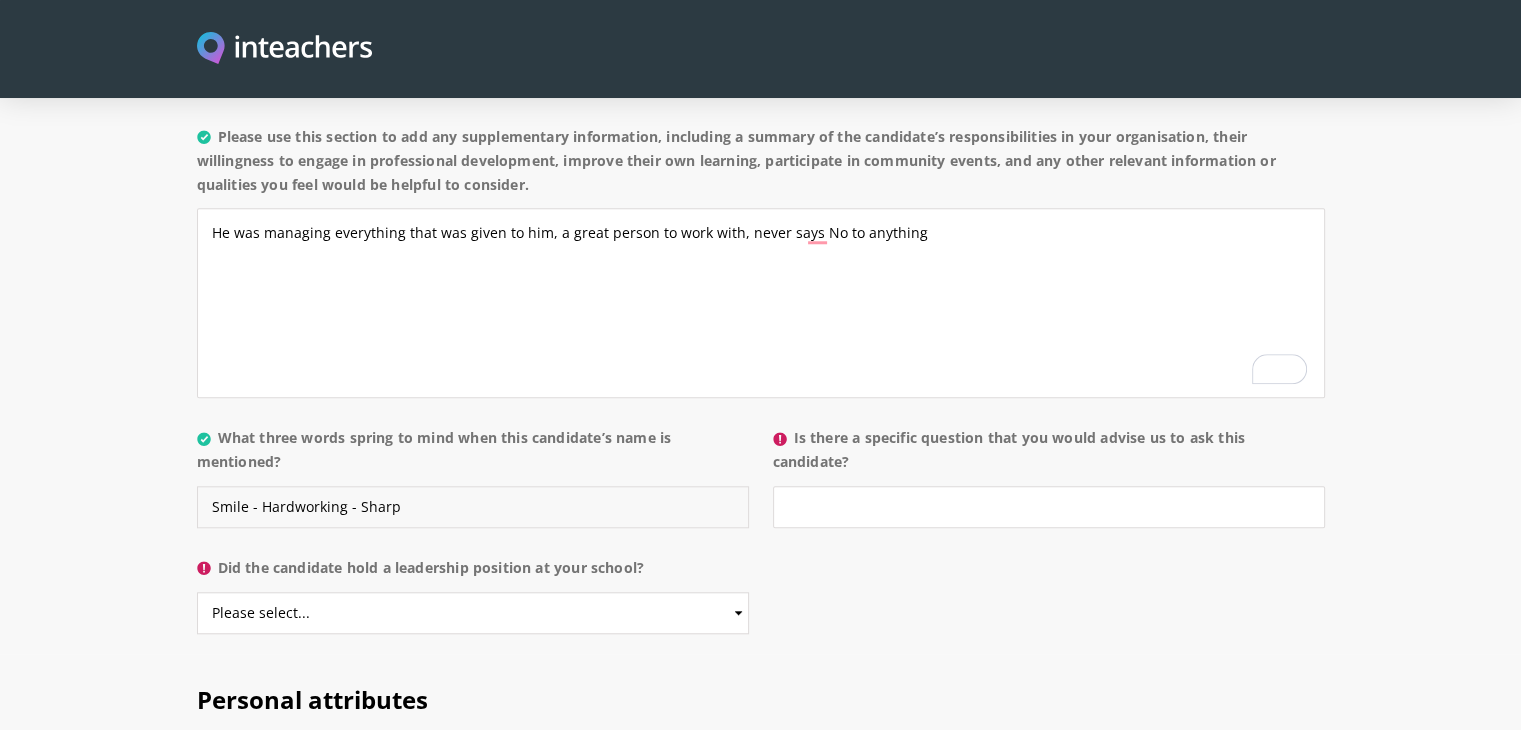 type on "Smile - Hardworking - Sharp" 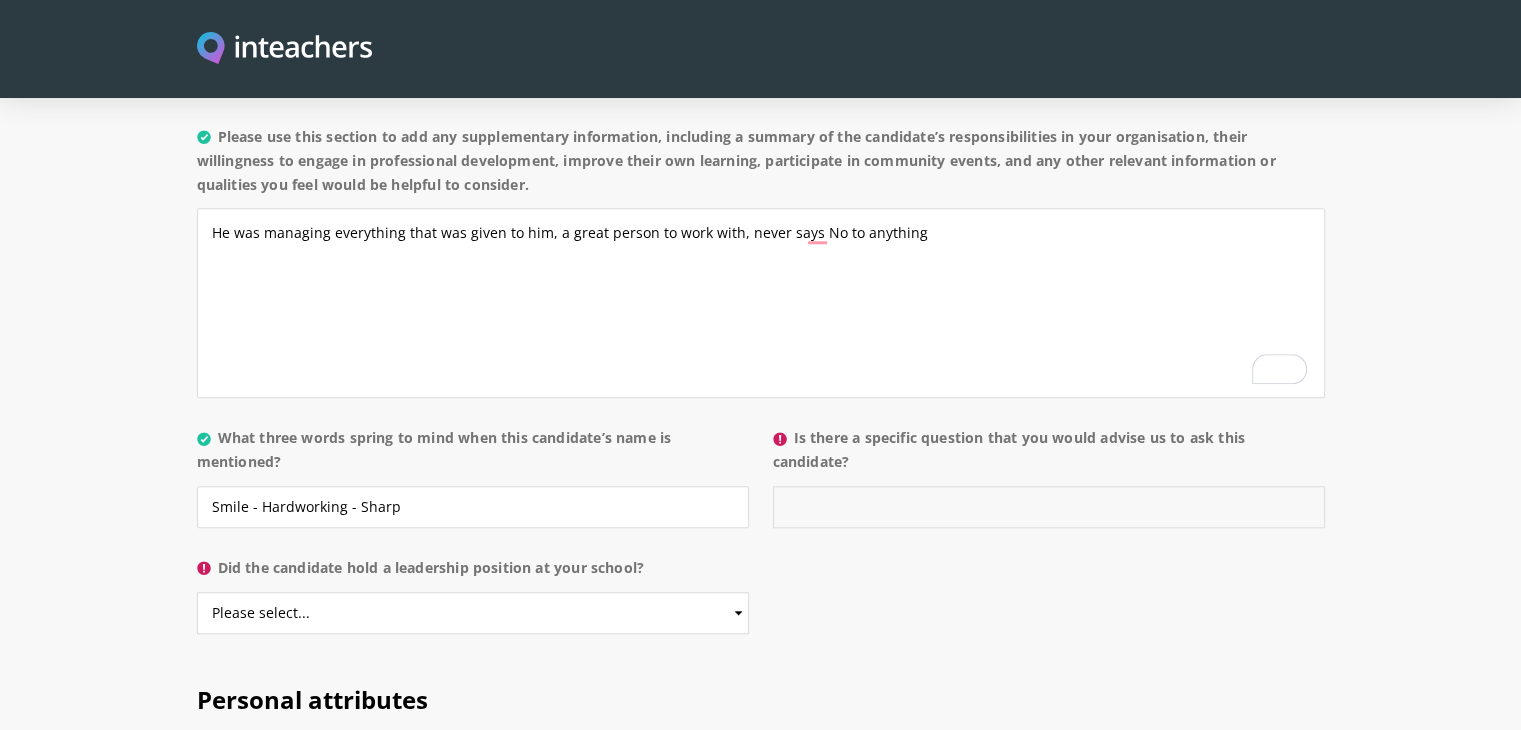 click on "Is there a specific question that you would advise us to ask this candidate?" at bounding box center (1049, 507) 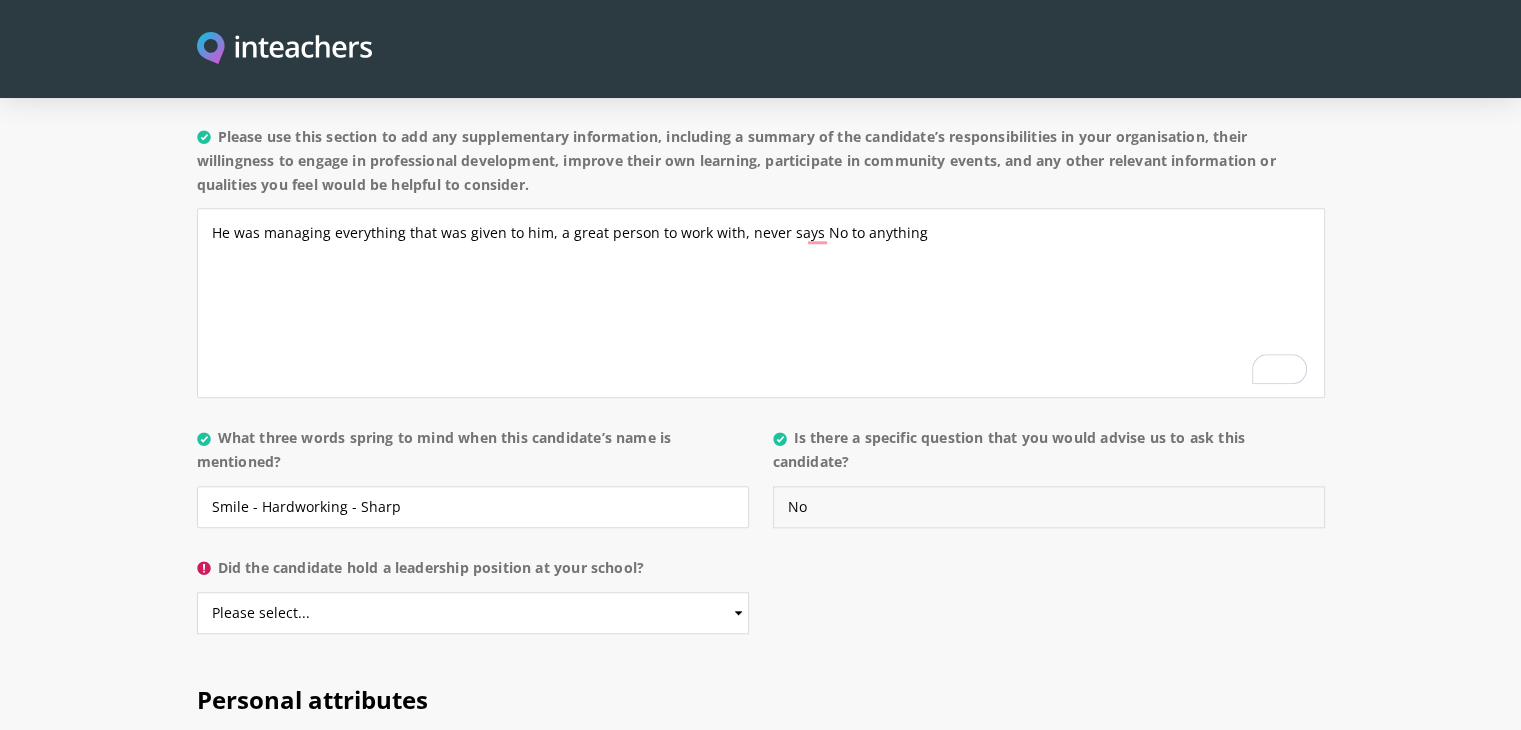 type on "No" 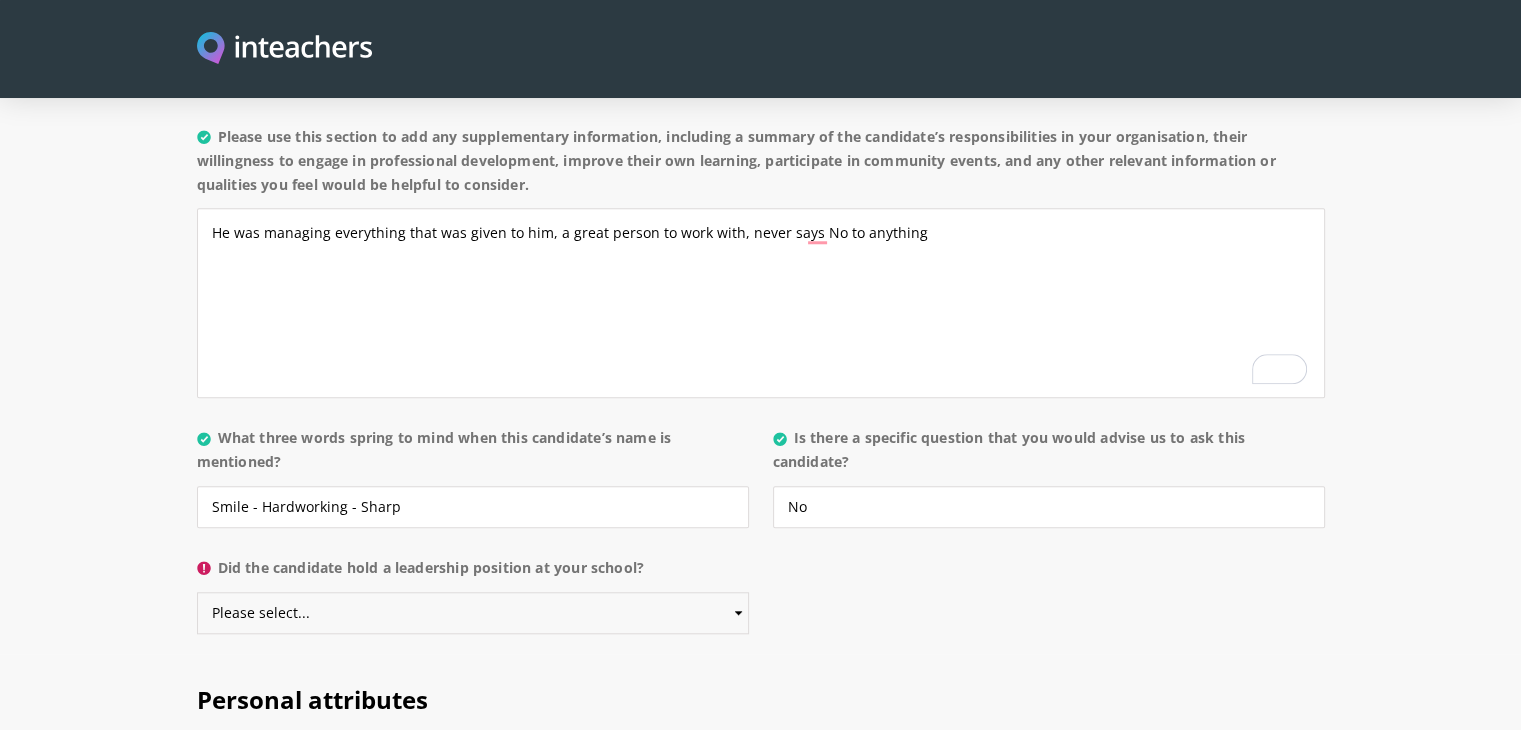 click on "Please select... Yes
No" at bounding box center [473, 613] 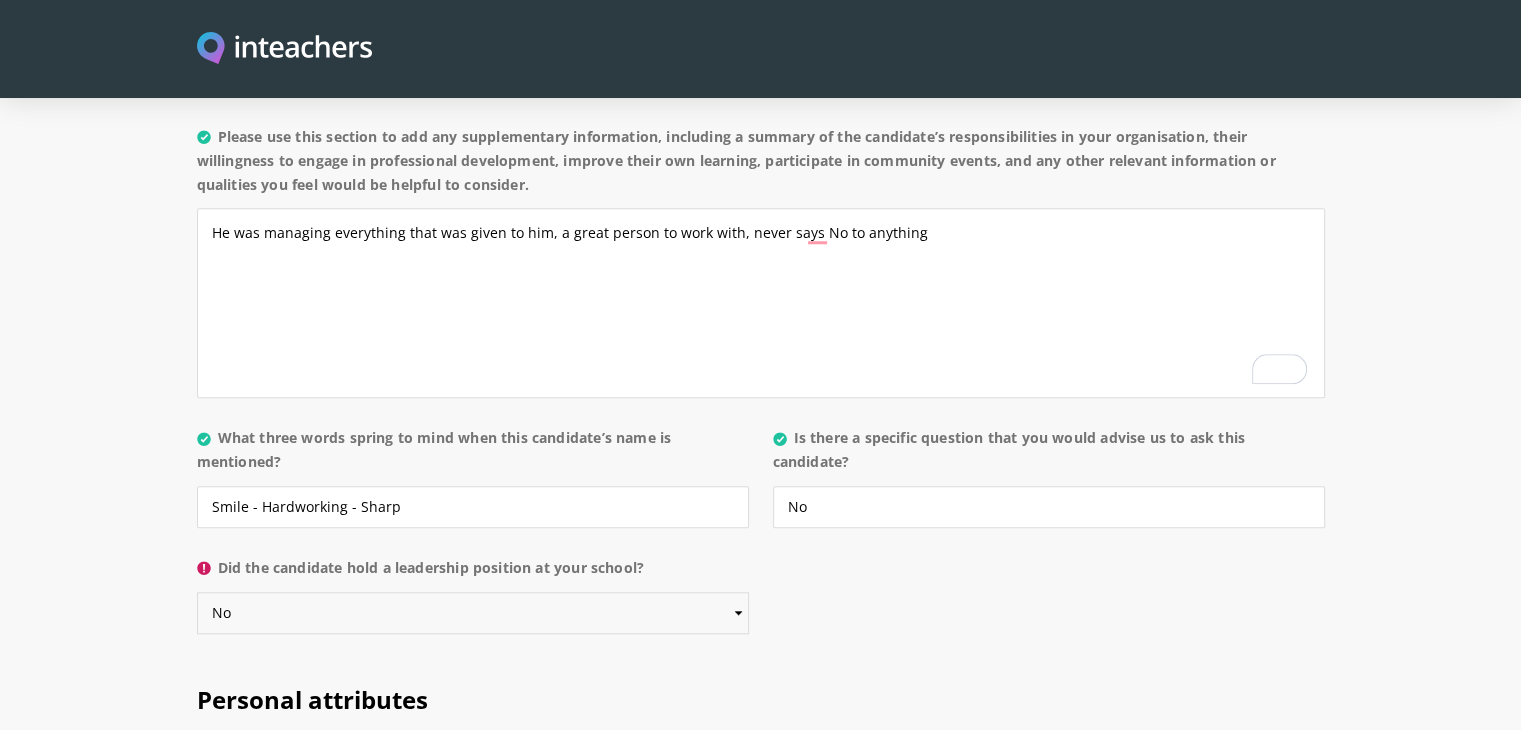 click on "Please select... Yes
No" at bounding box center [473, 613] 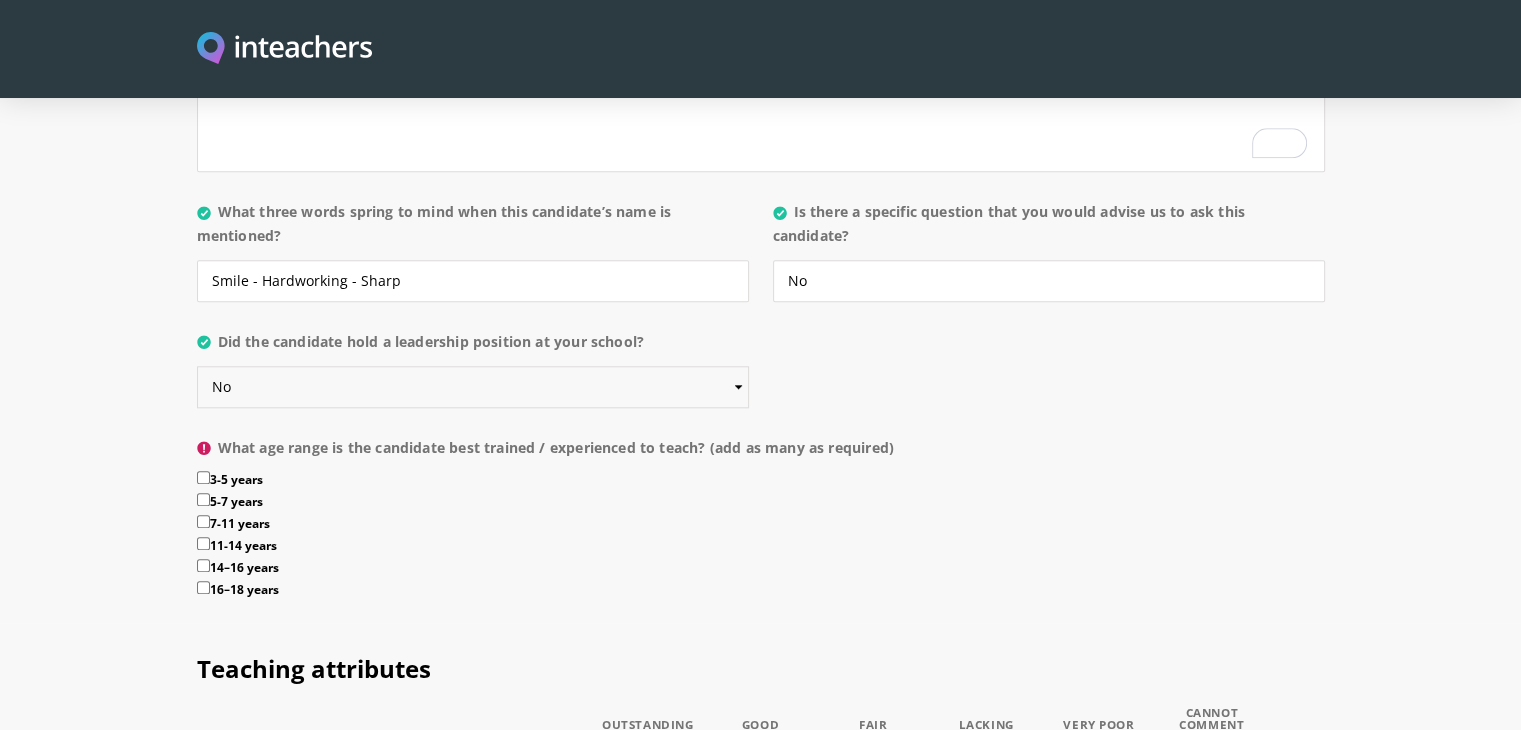 scroll, scrollTop: 2090, scrollLeft: 0, axis: vertical 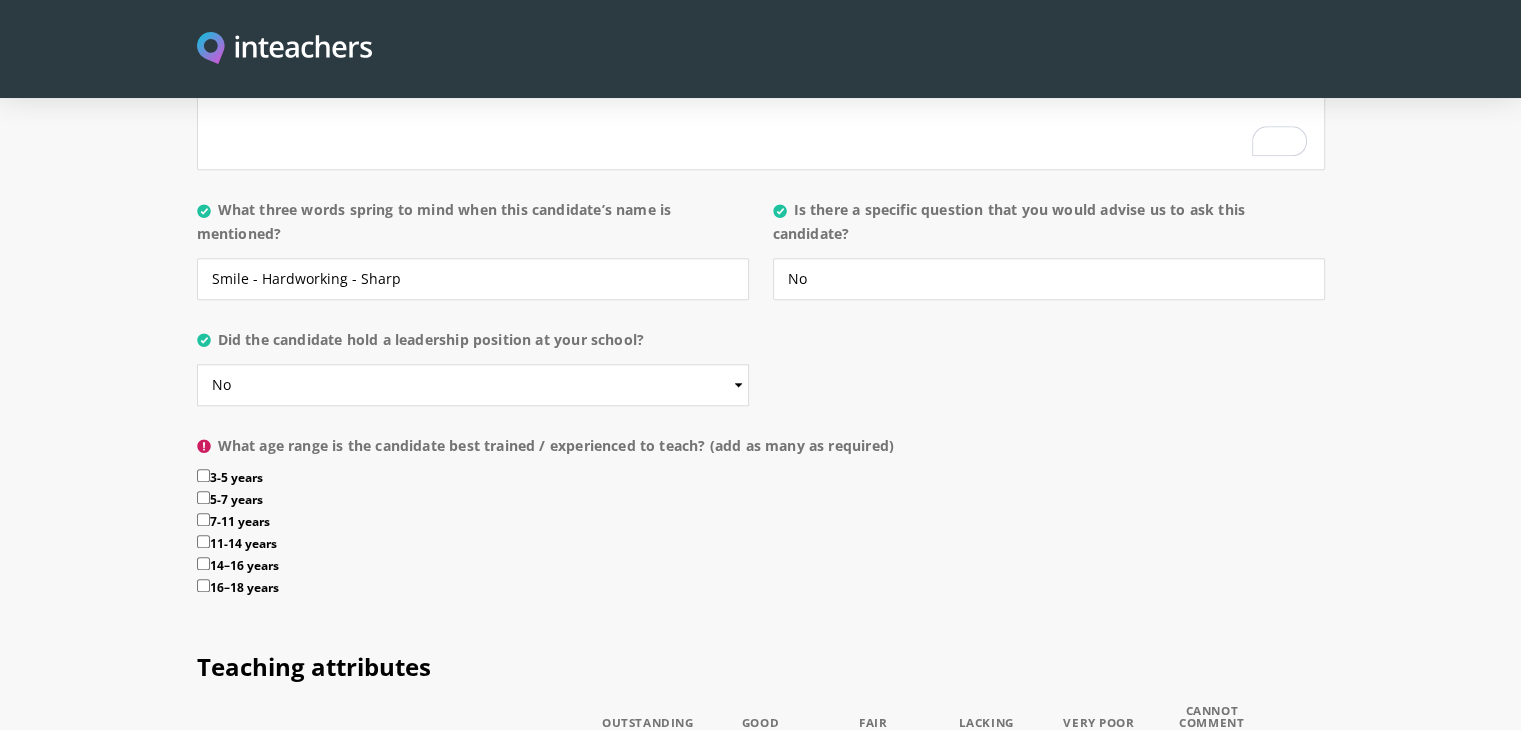 click on "7-11 years" at bounding box center (761, 524) 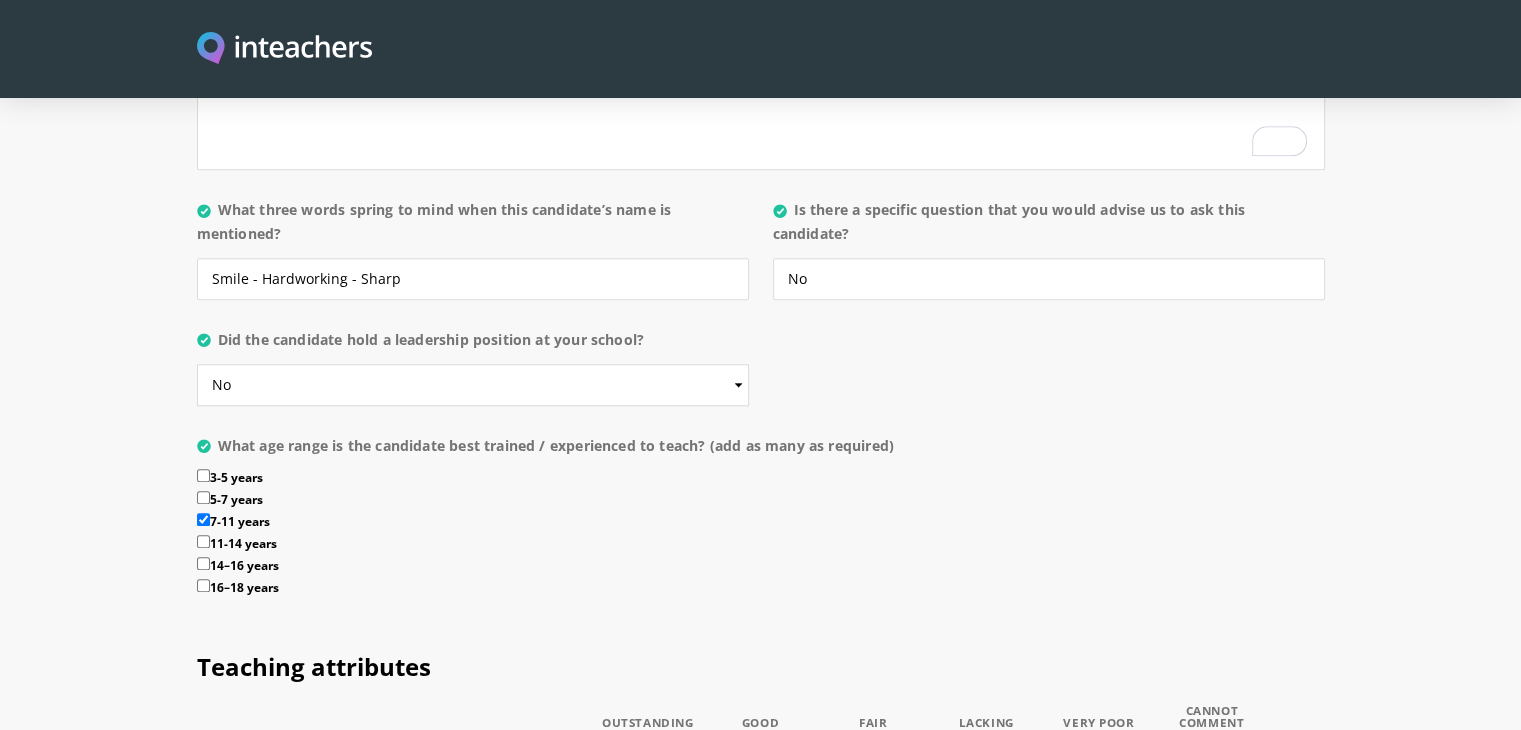 click on "11-14 years" at bounding box center (761, 546) 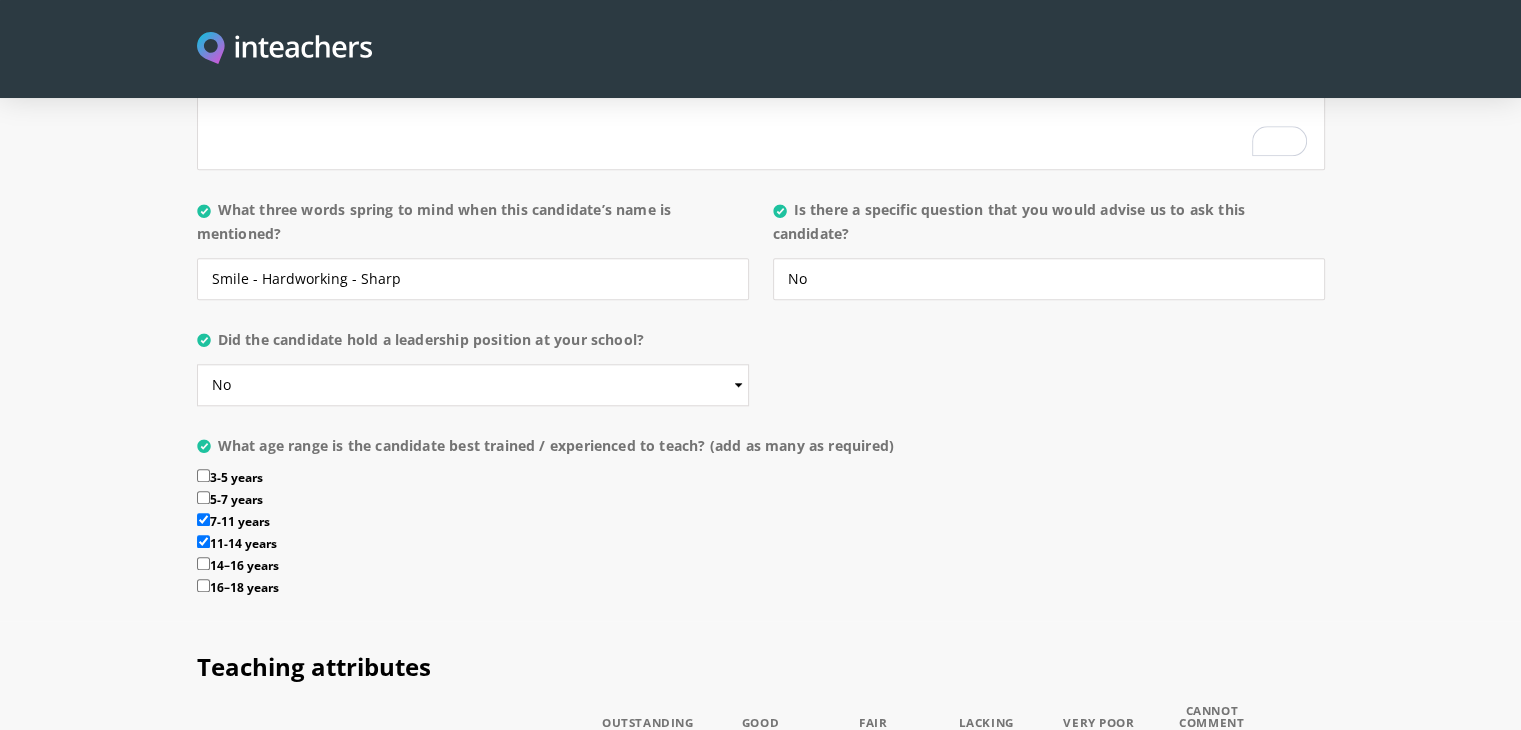 click on "14–16 years" at bounding box center (761, 568) 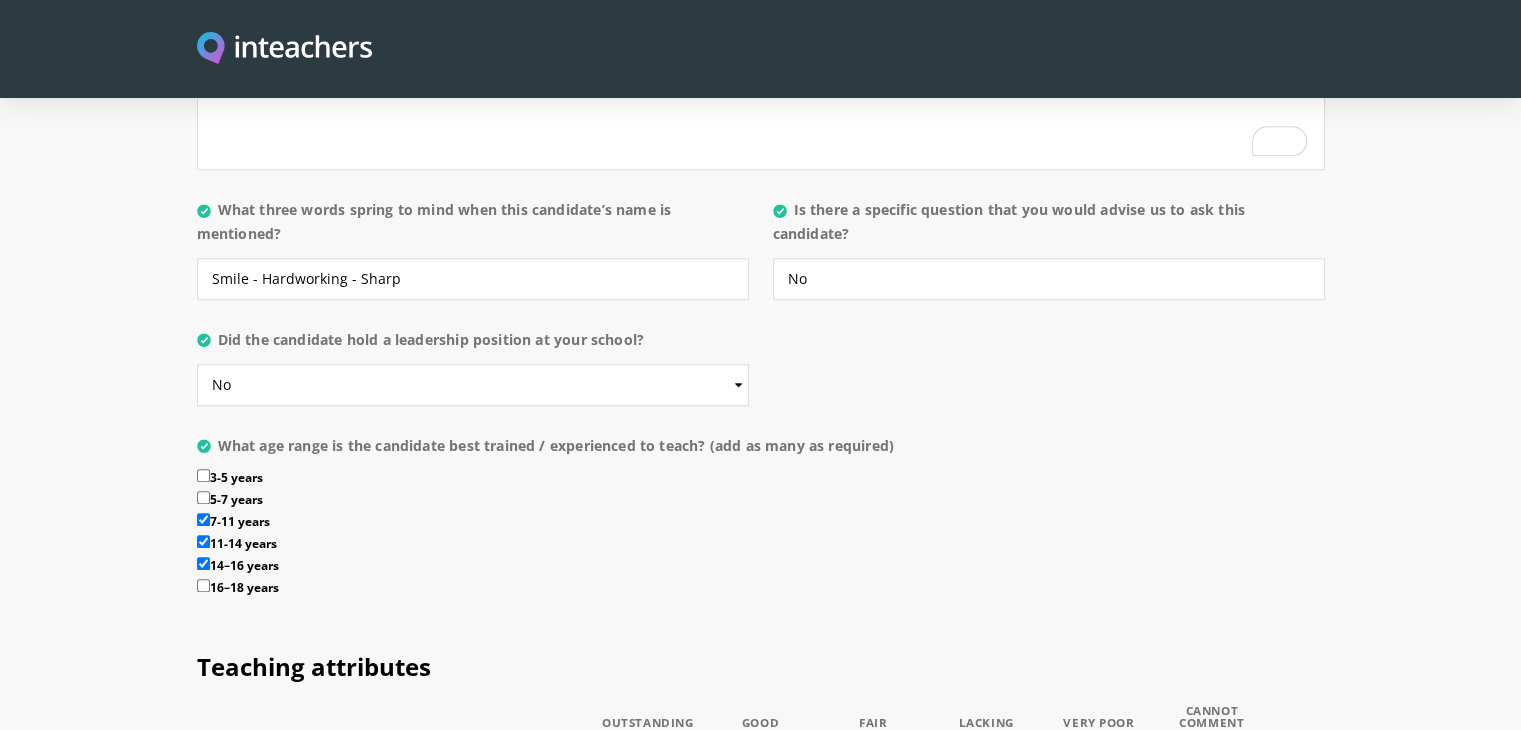 click on "16–18 years" at bounding box center [761, 590] 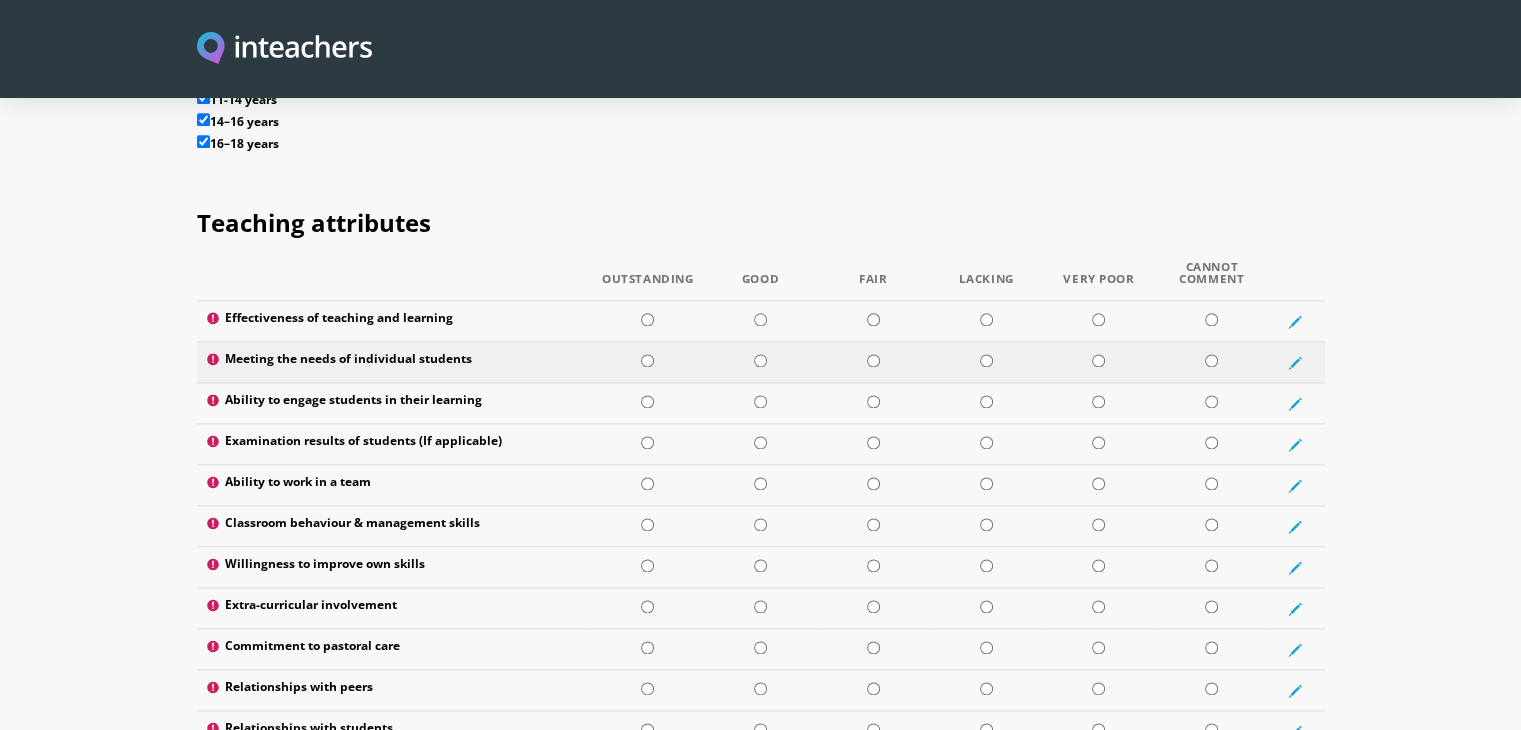 scroll, scrollTop: 2531, scrollLeft: 0, axis: vertical 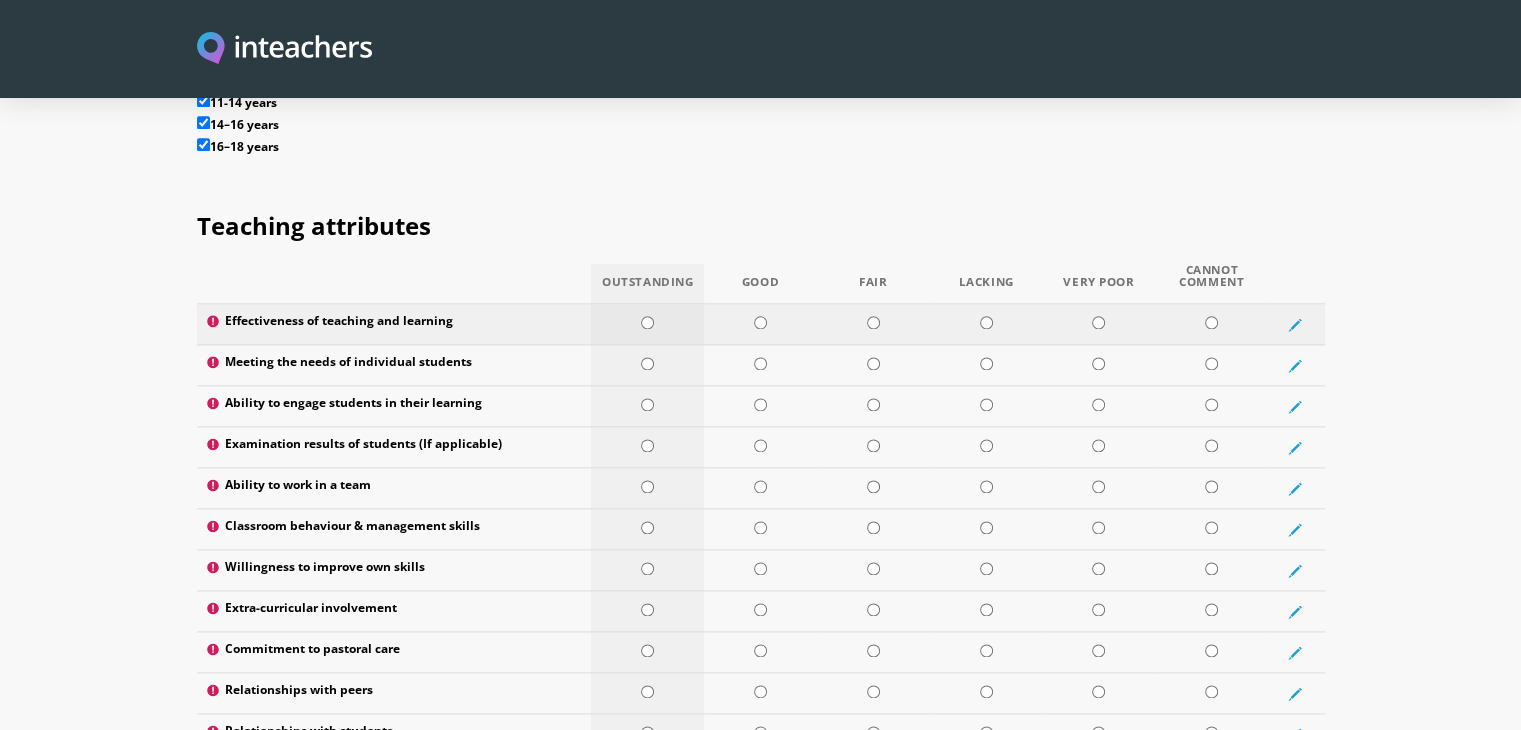 click at bounding box center [647, 322] 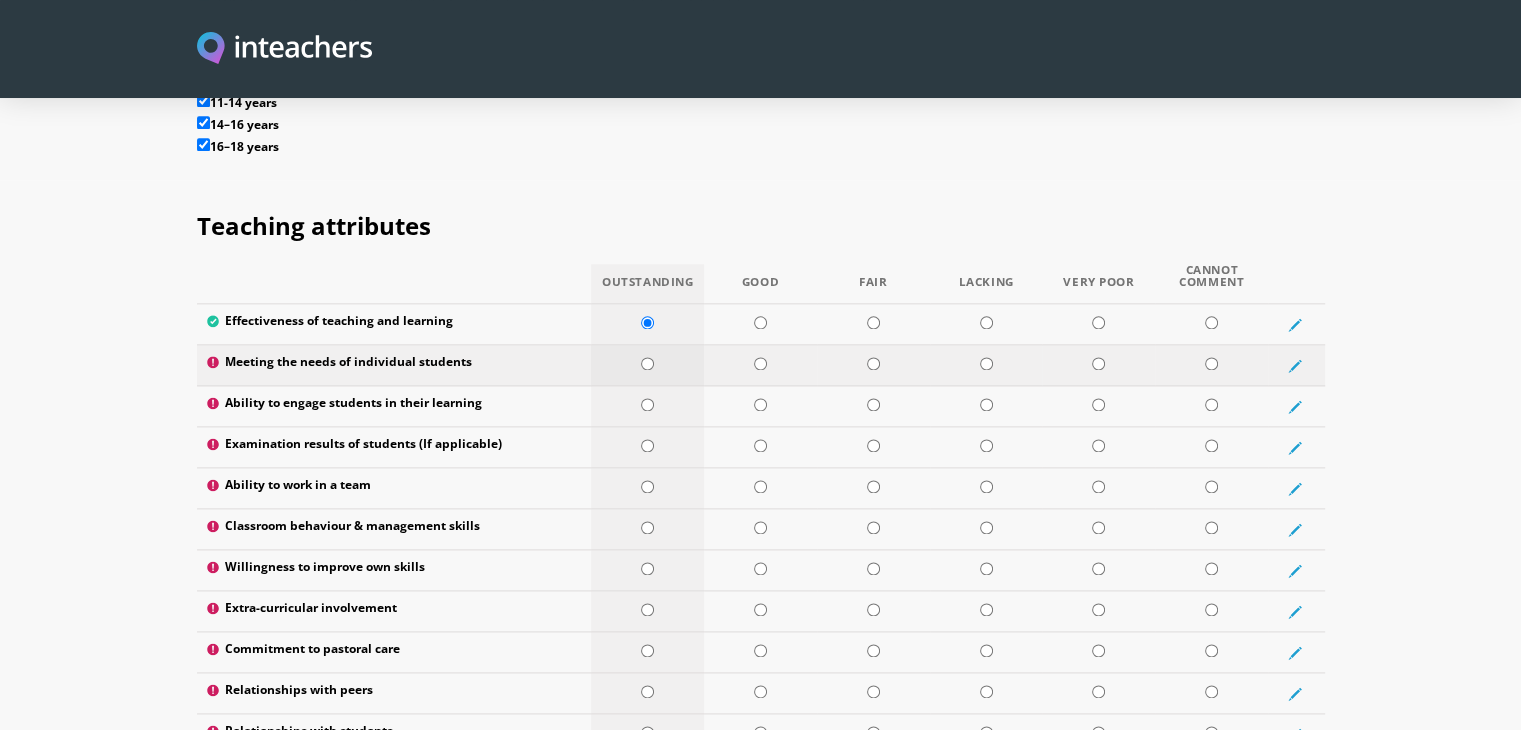 click at bounding box center [647, 363] 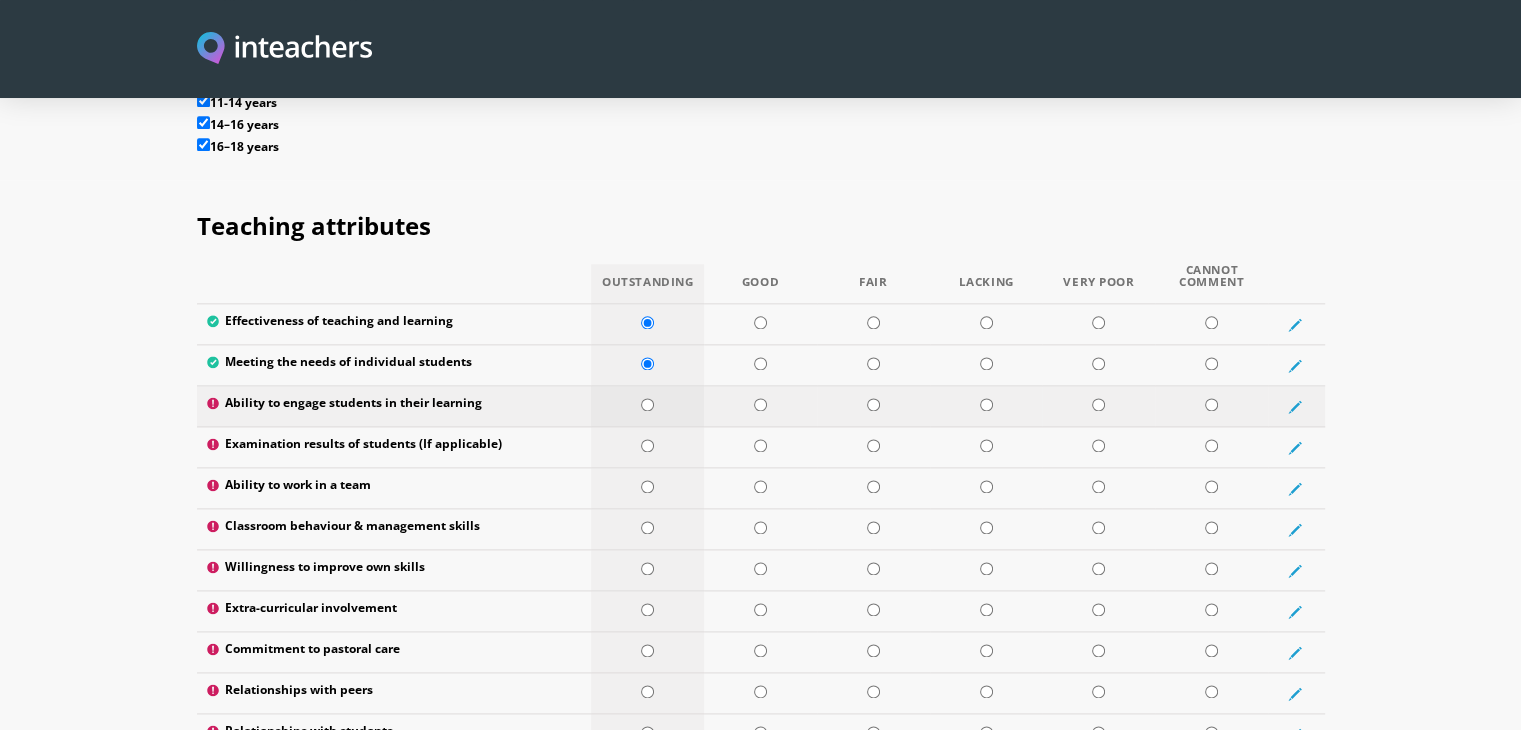 click at bounding box center (647, 404) 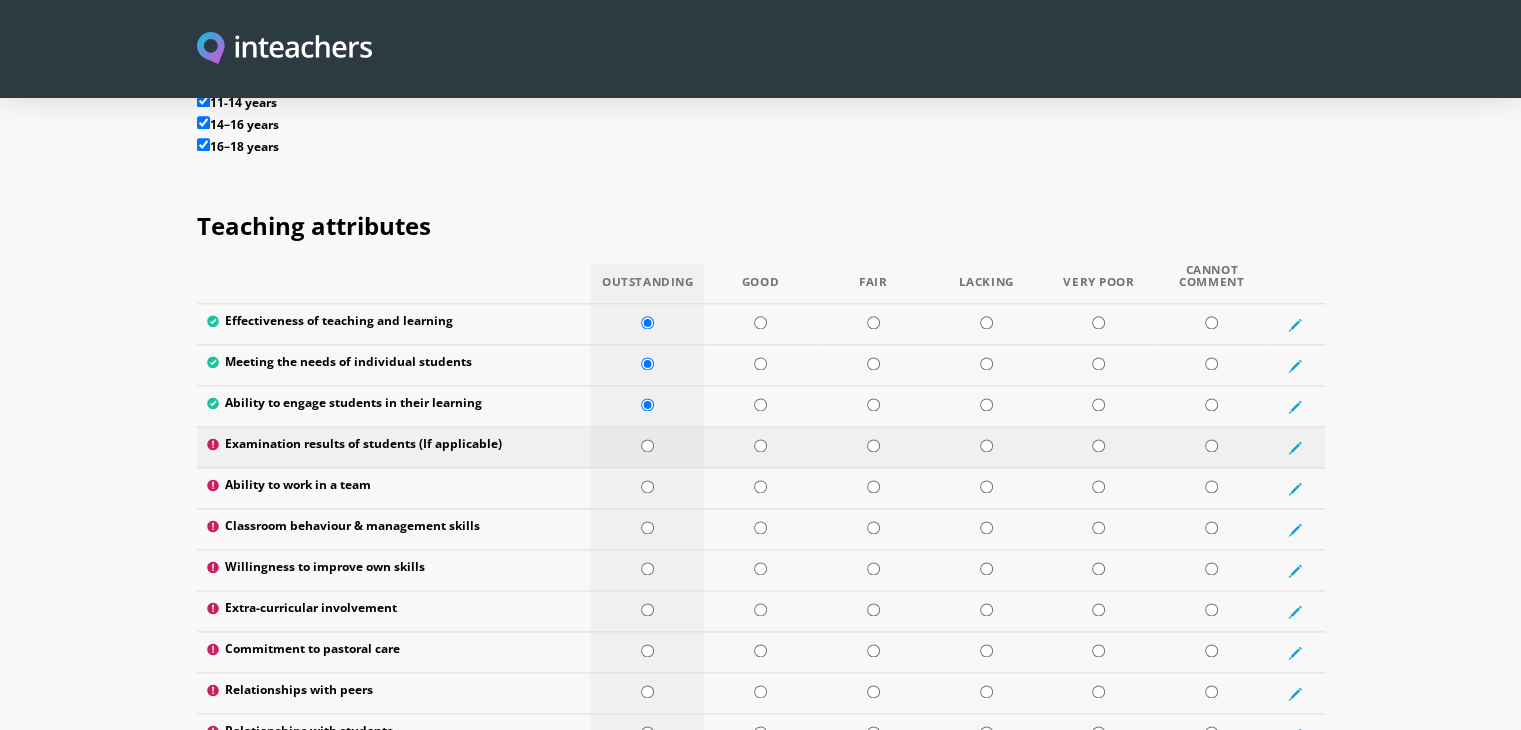 click at bounding box center (647, 447) 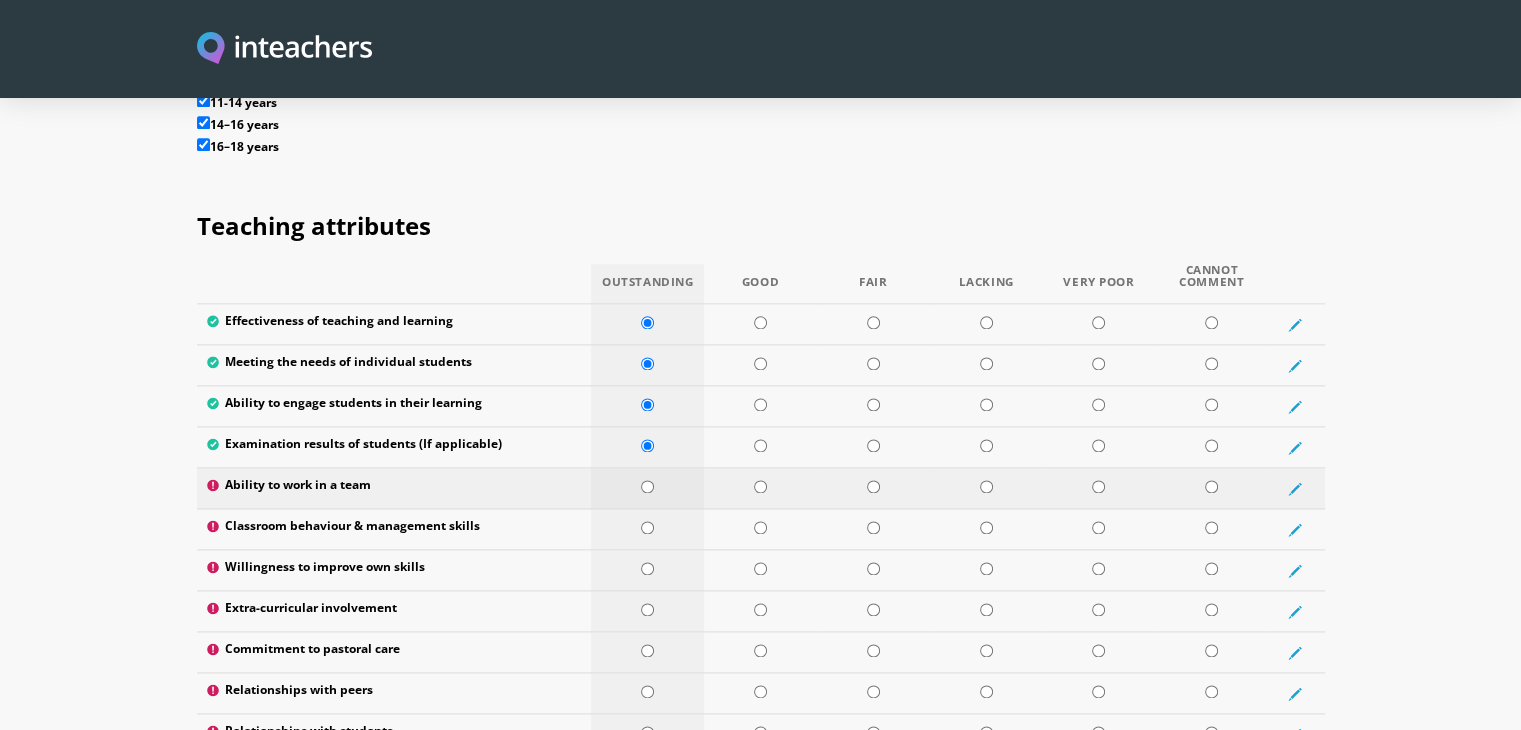 click at bounding box center (647, 486) 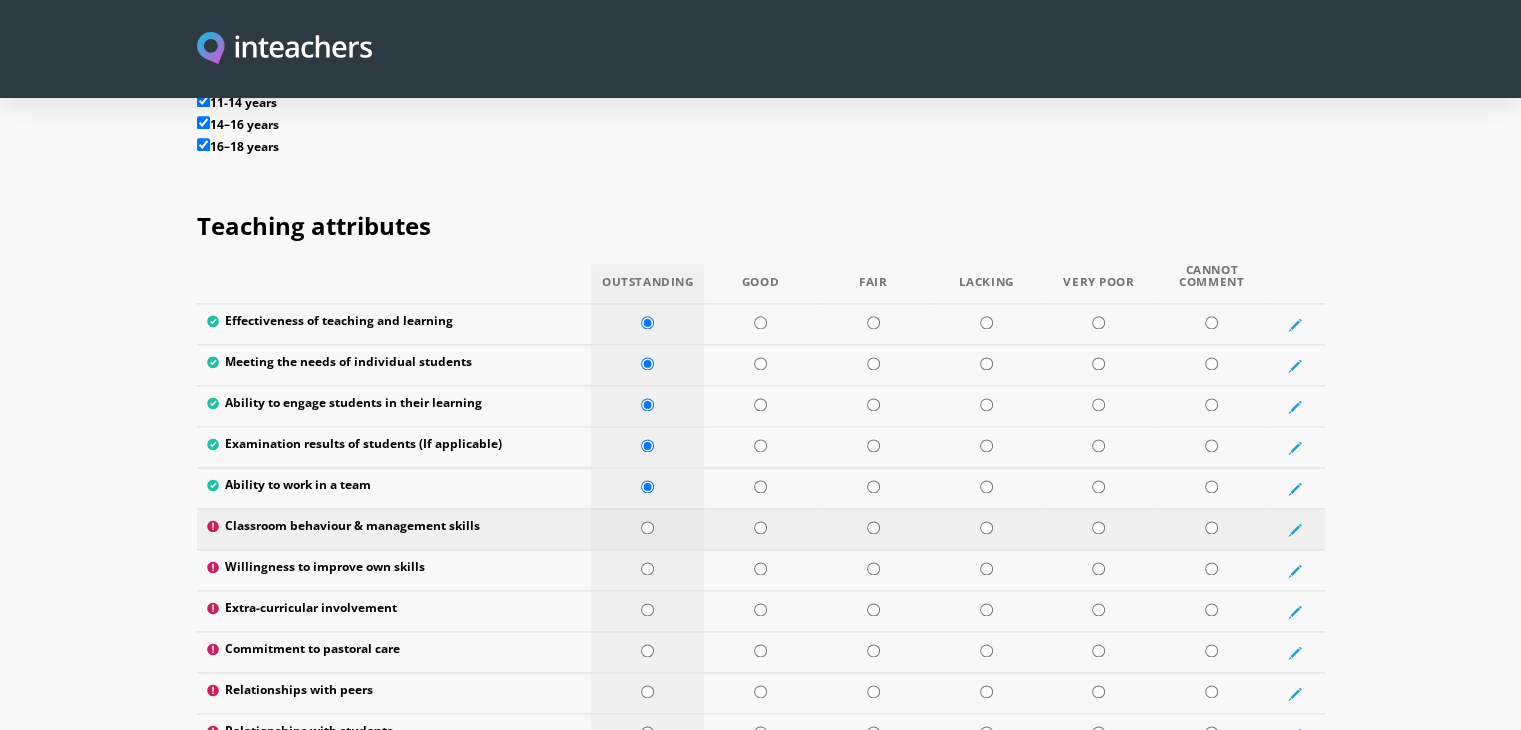click at bounding box center [647, 529] 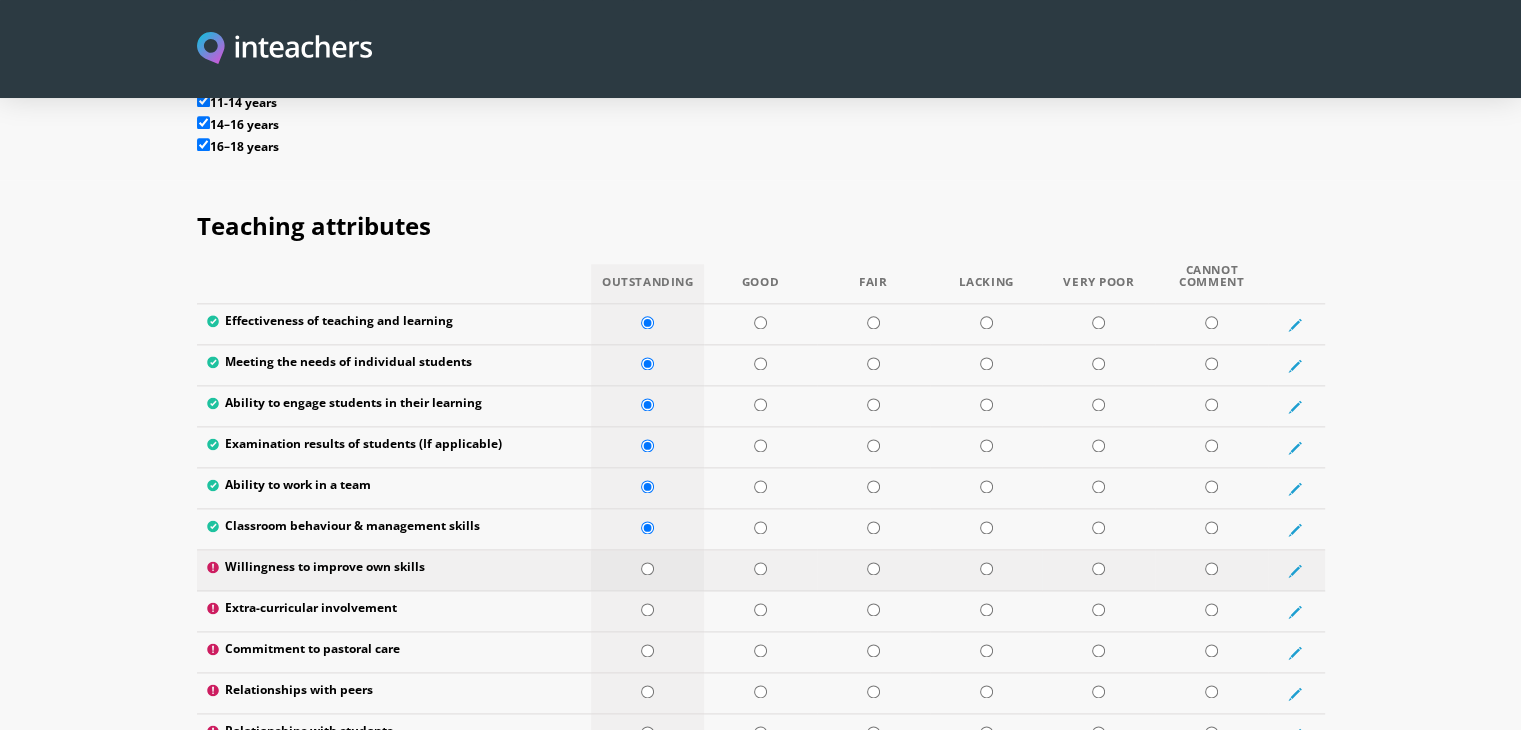 click at bounding box center [647, 570] 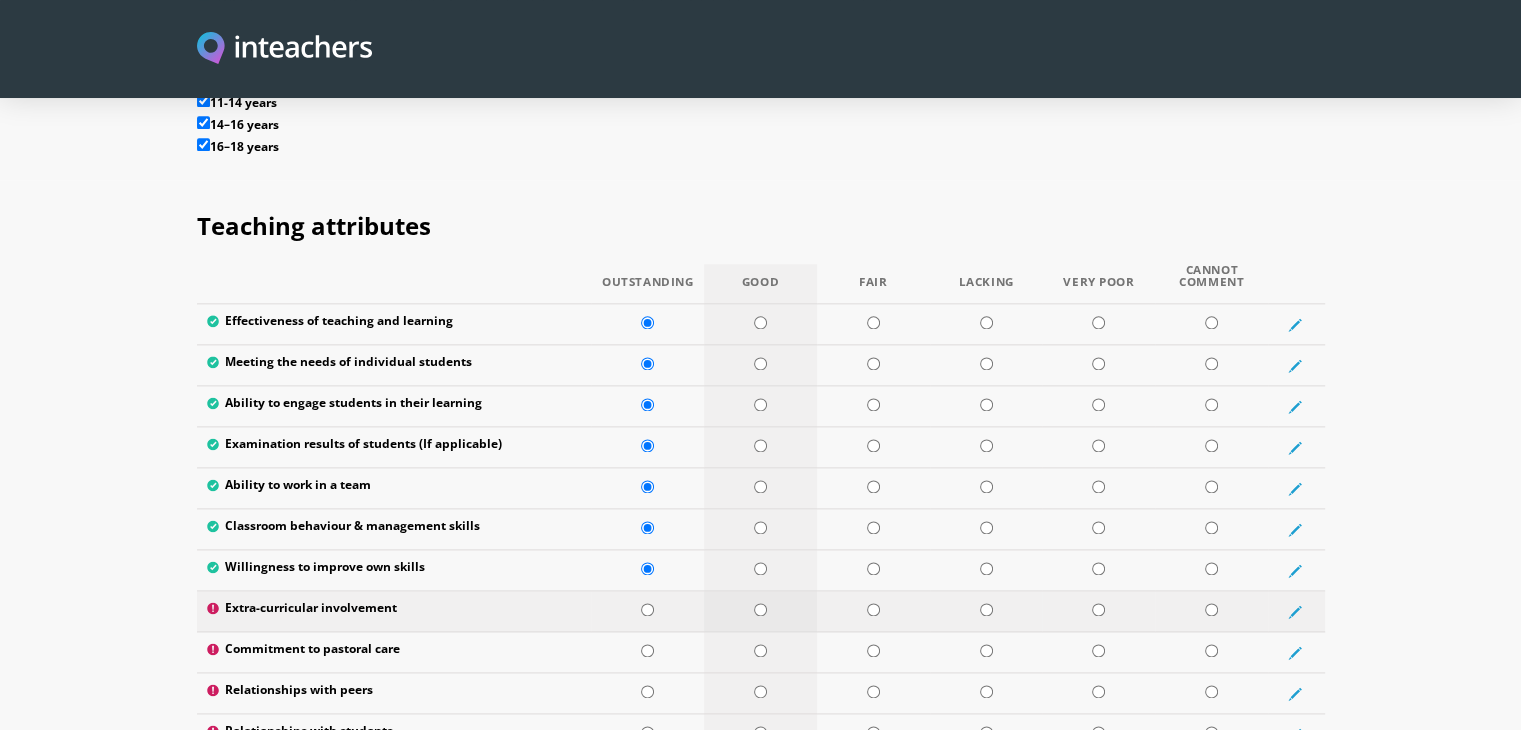 click at bounding box center (760, 611) 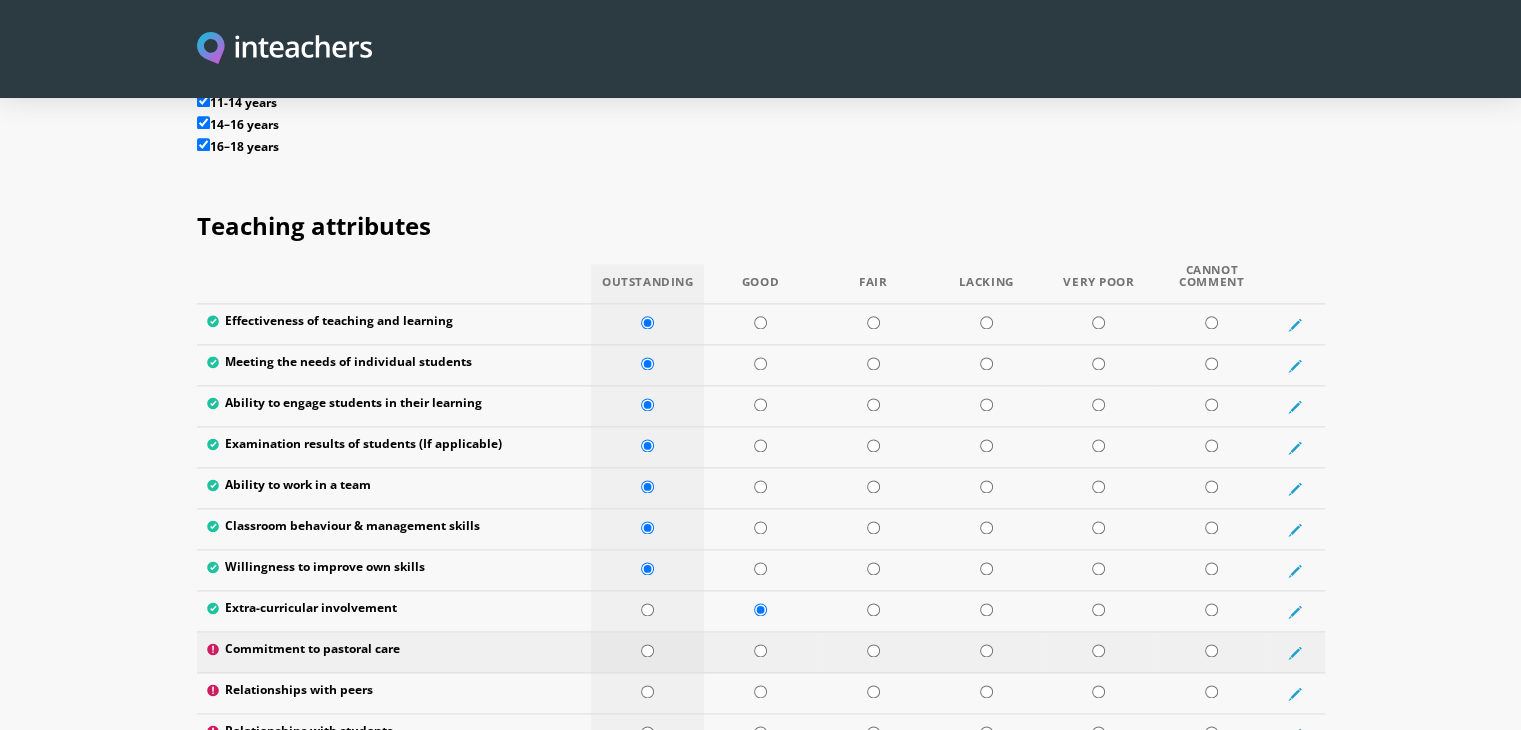 click at bounding box center (647, 652) 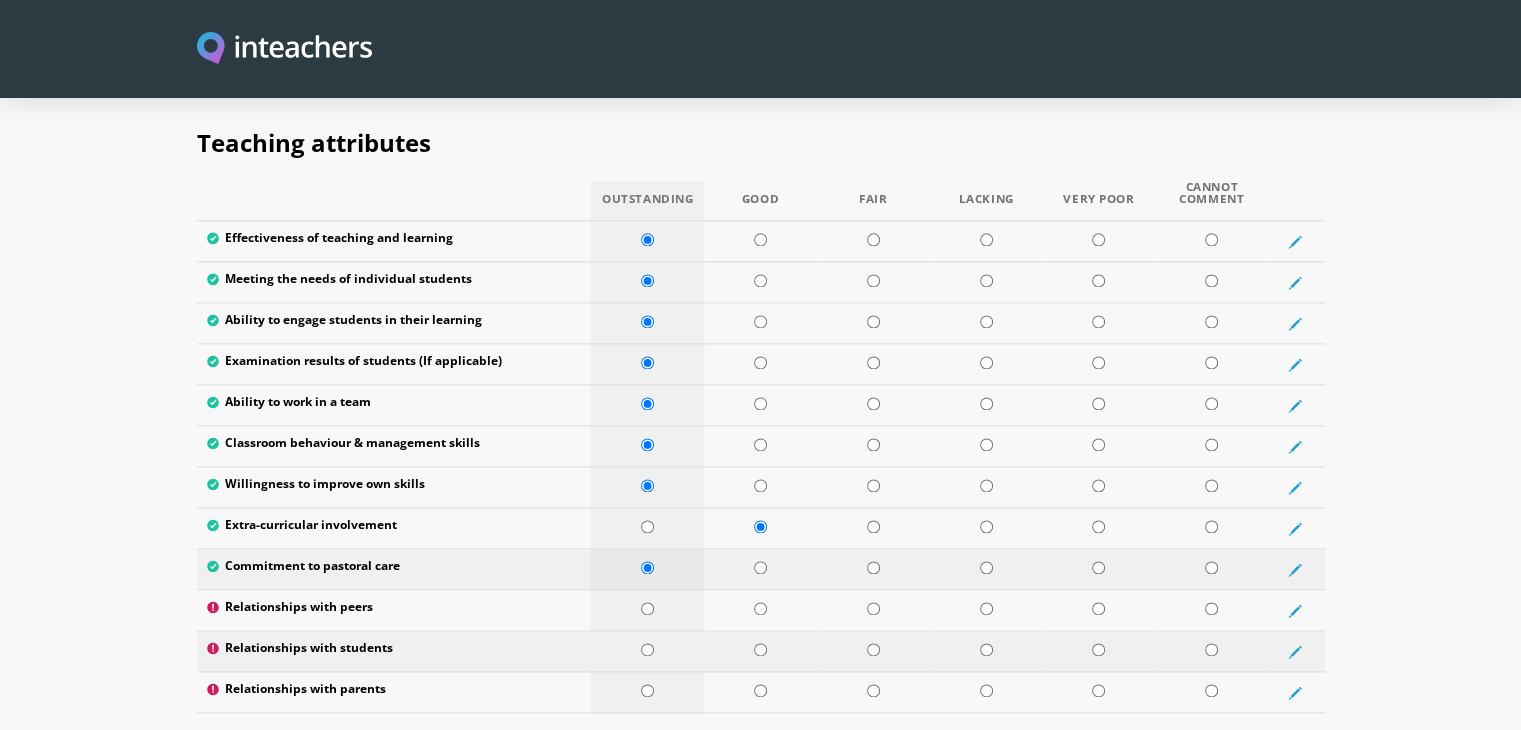 scroll, scrollTop: 2616, scrollLeft: 0, axis: vertical 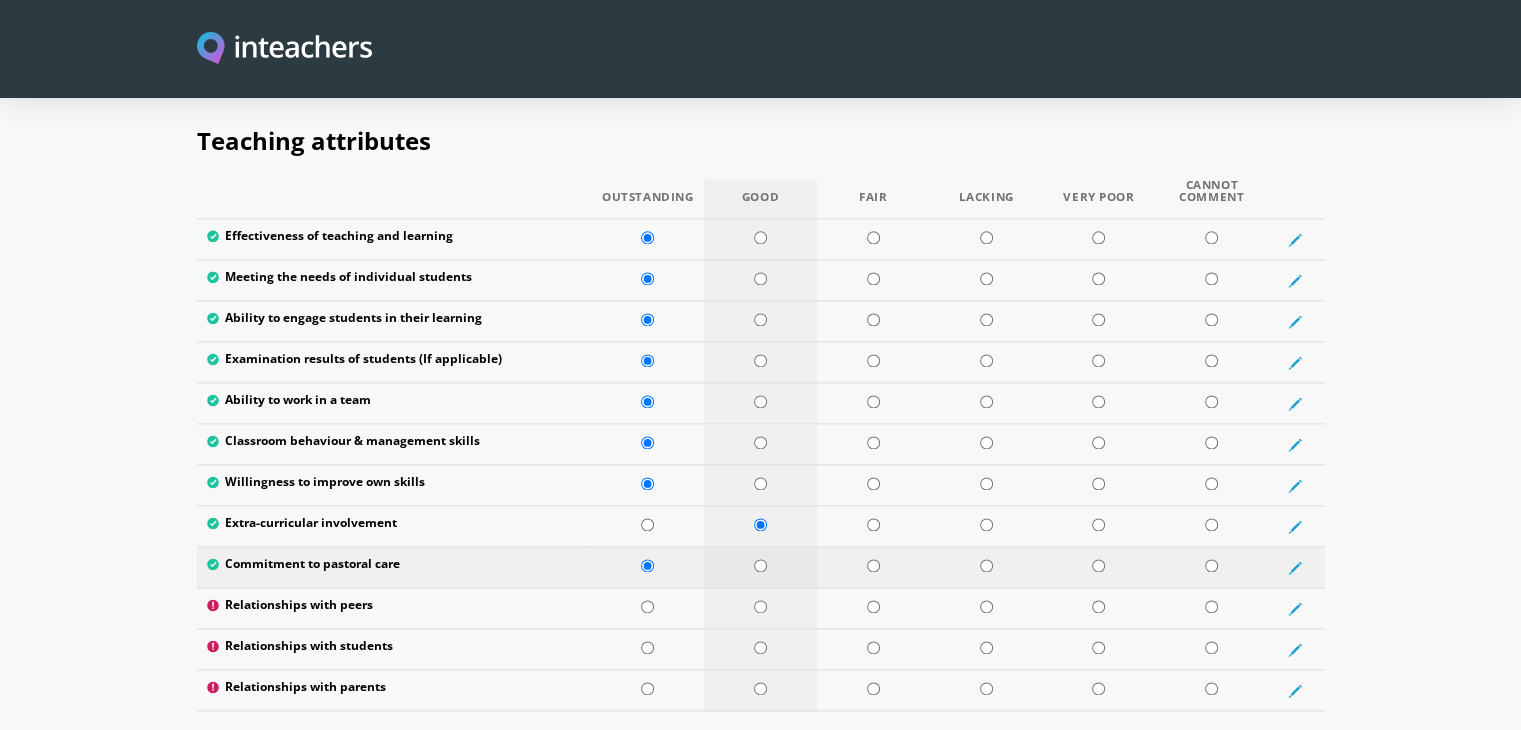 click at bounding box center (760, 567) 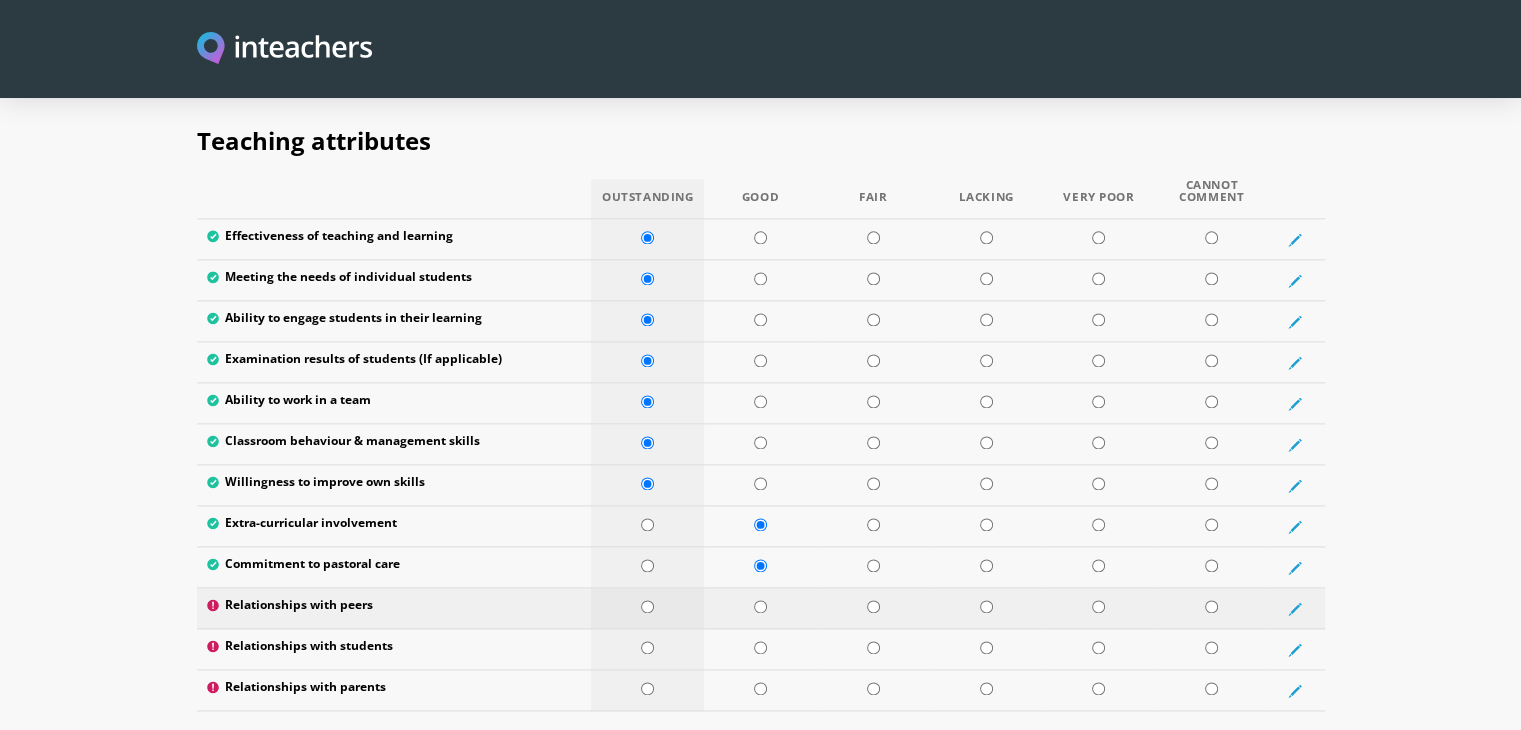 click at bounding box center (647, 608) 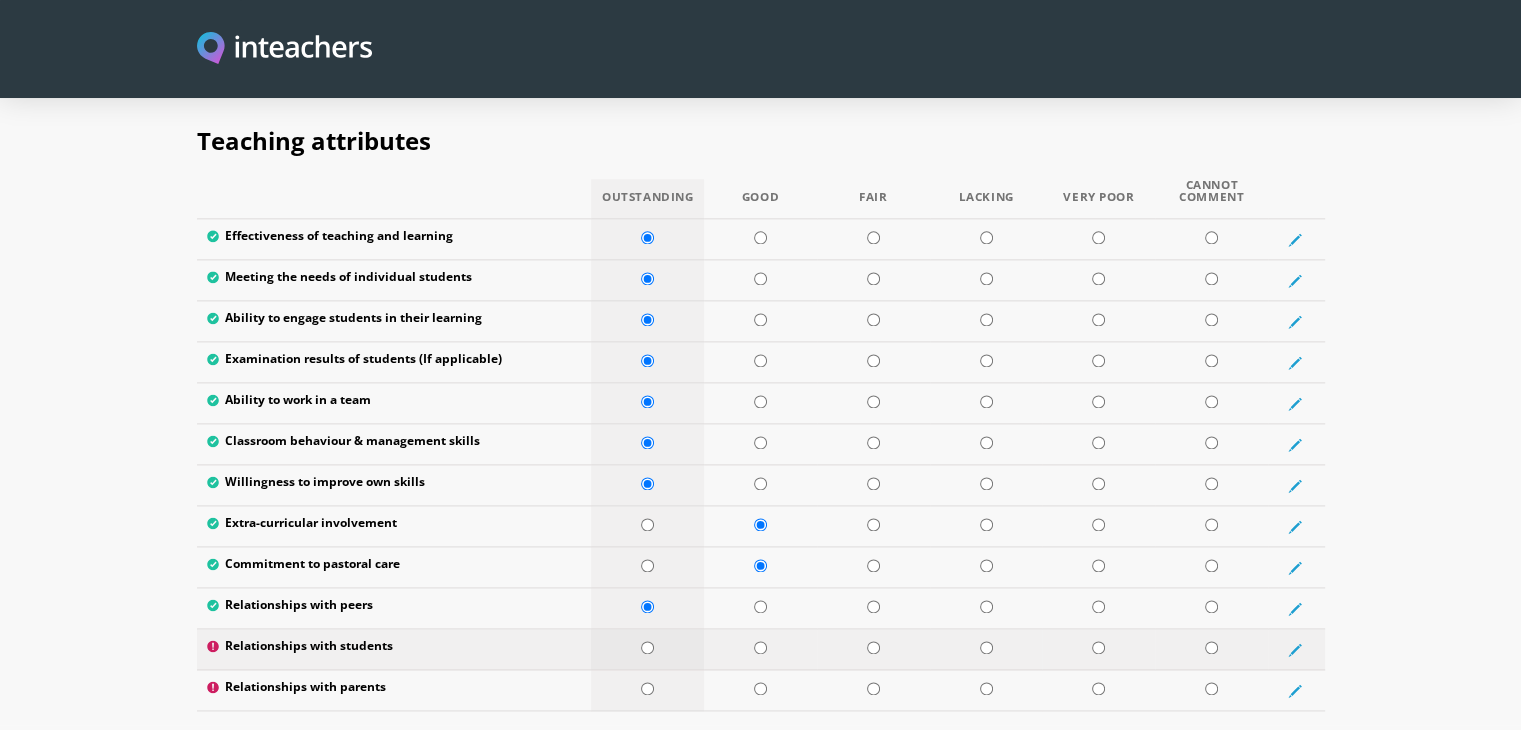 click at bounding box center [647, 649] 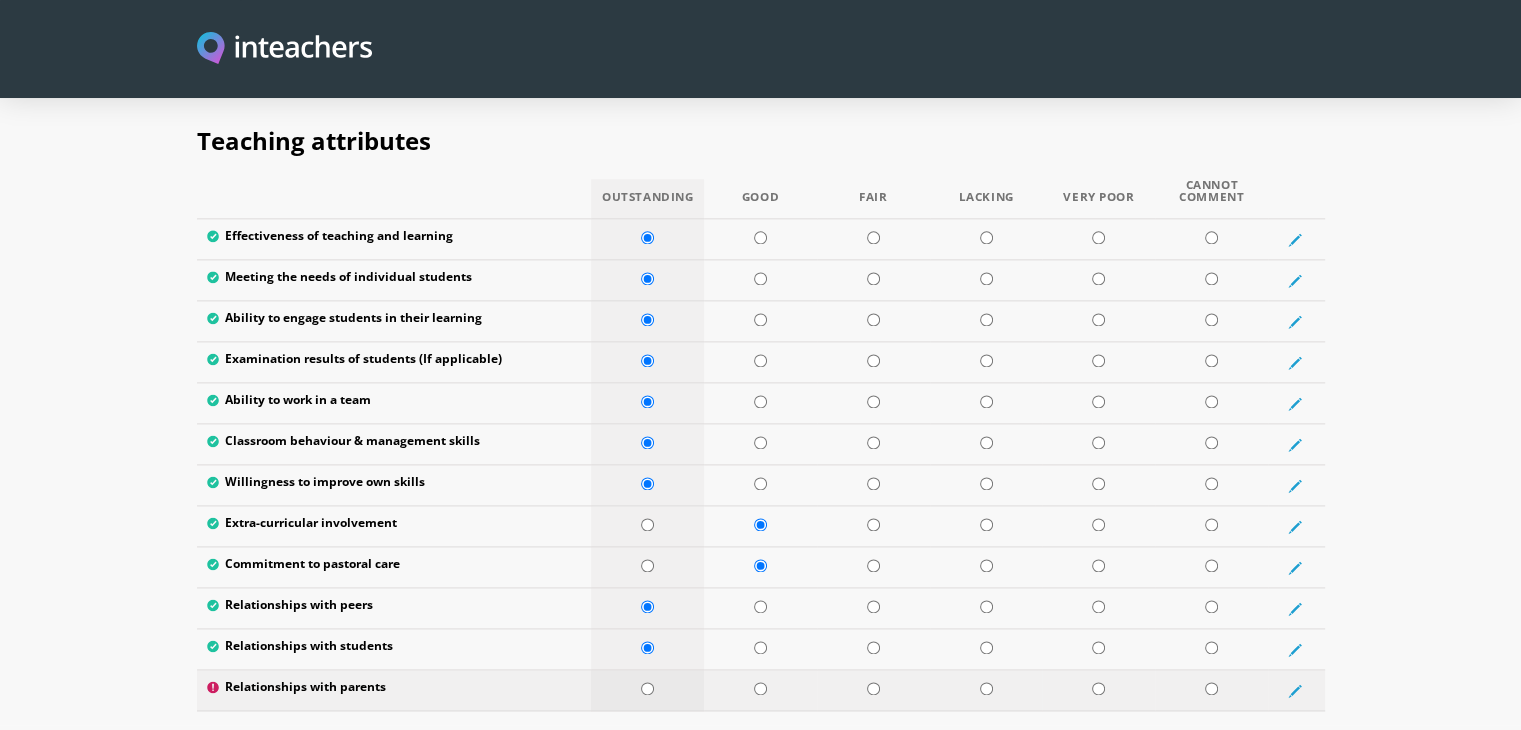 click at bounding box center [647, 690] 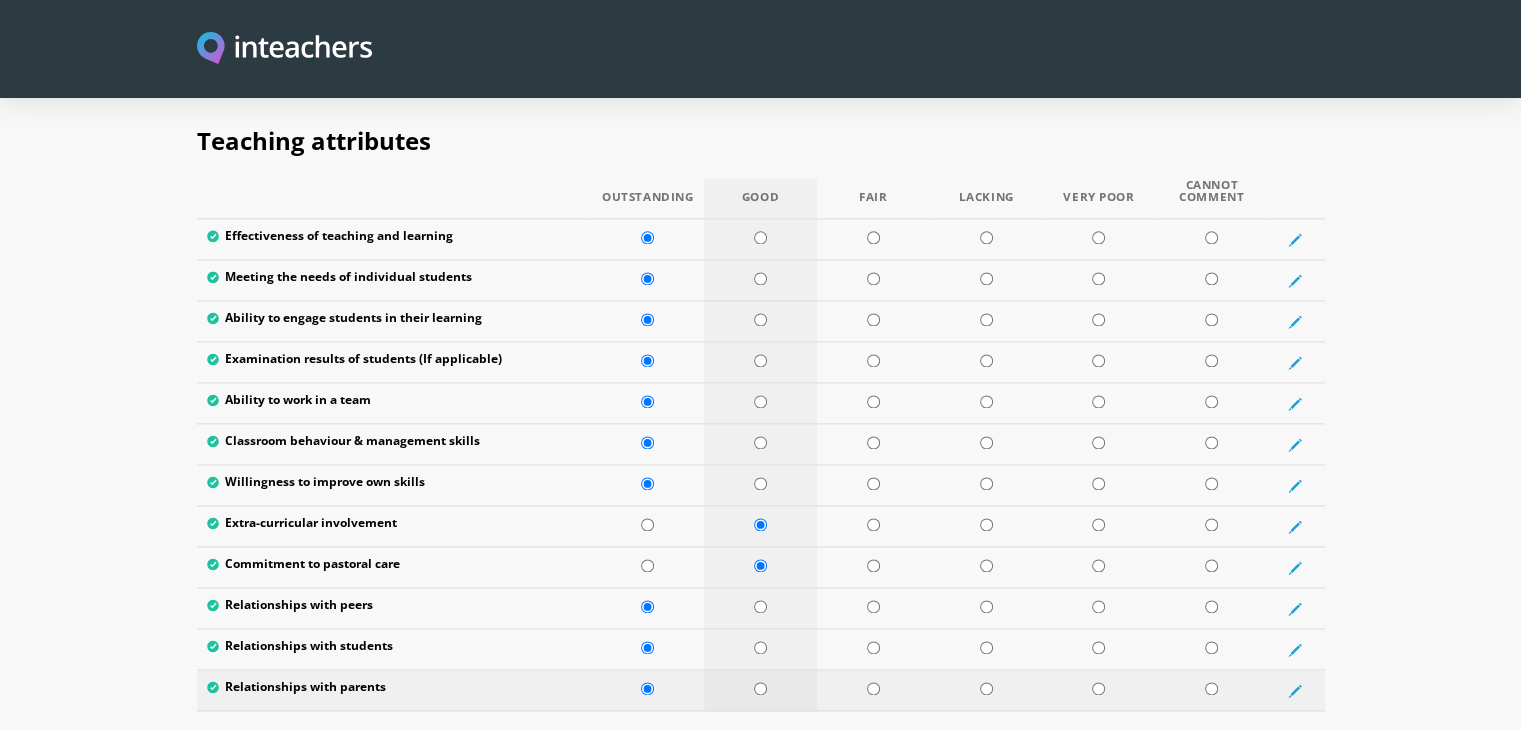 click at bounding box center [760, 688] 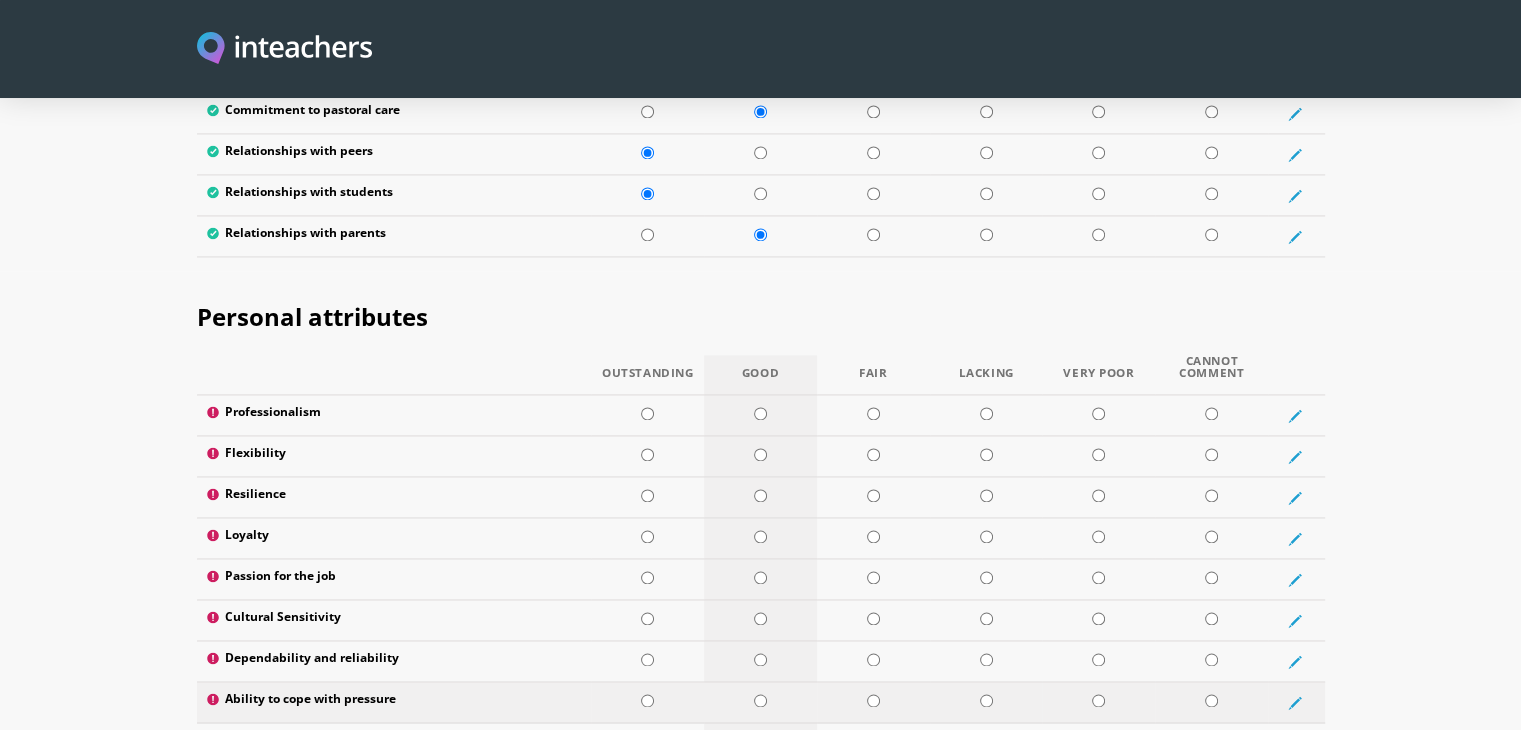 scroll, scrollTop: 3071, scrollLeft: 0, axis: vertical 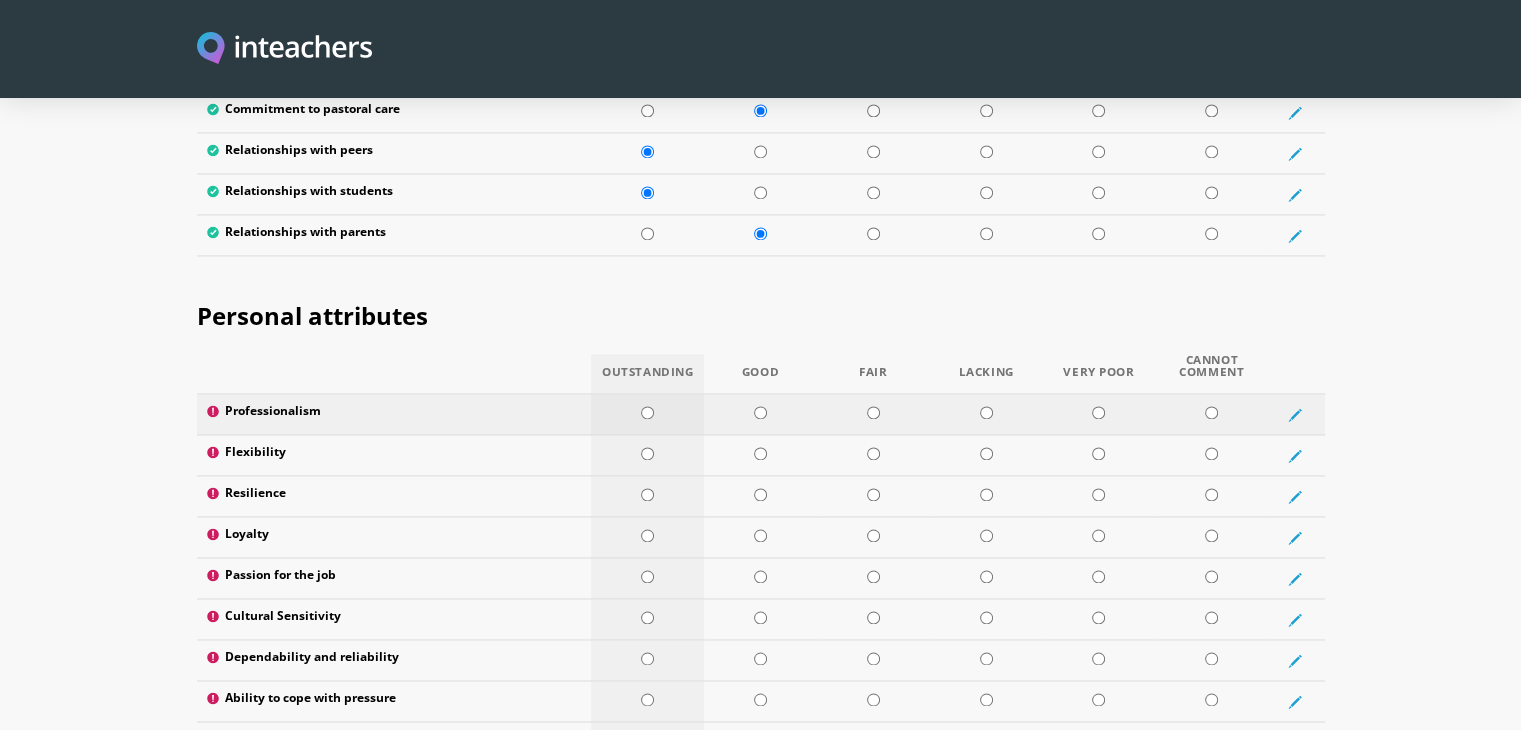 click at bounding box center (647, 414) 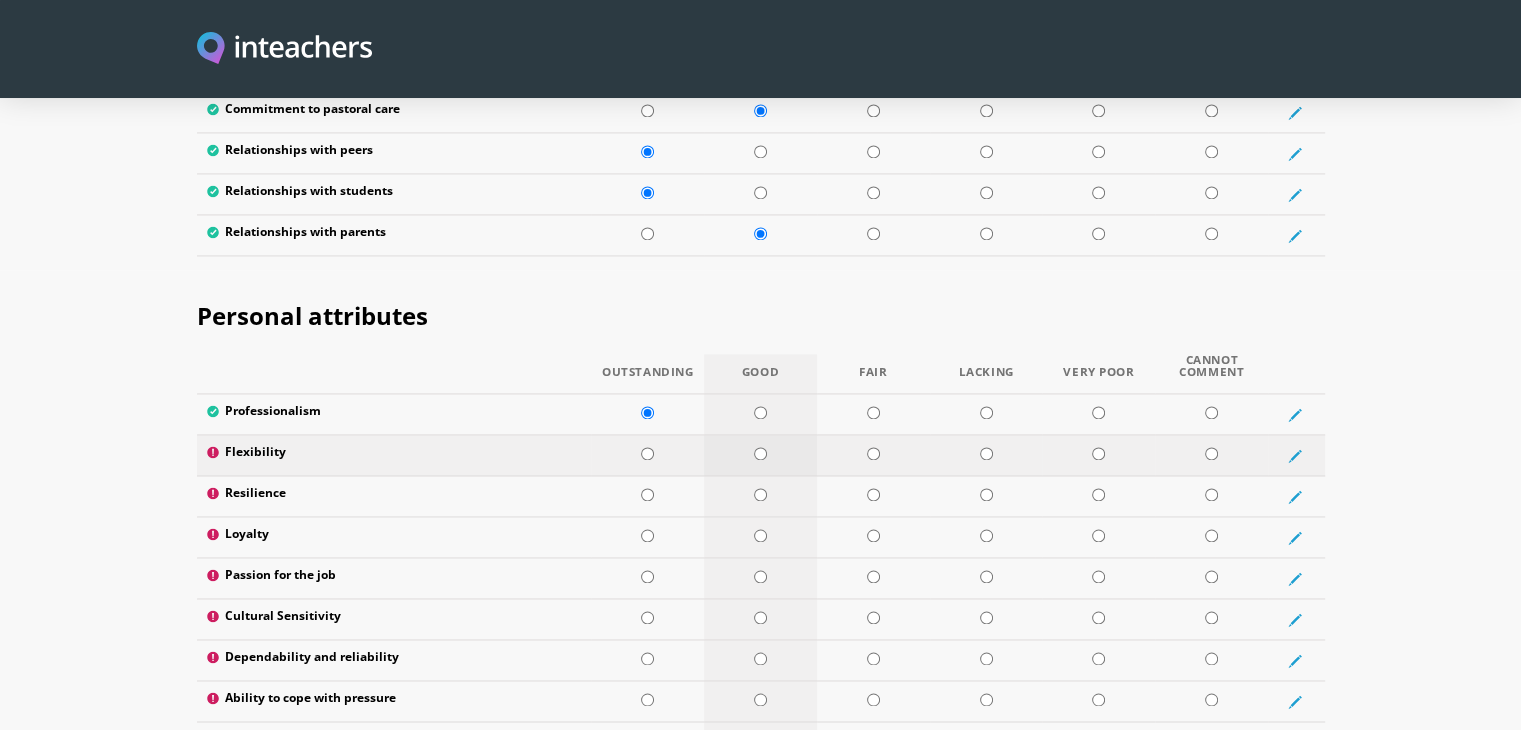click at bounding box center [760, 455] 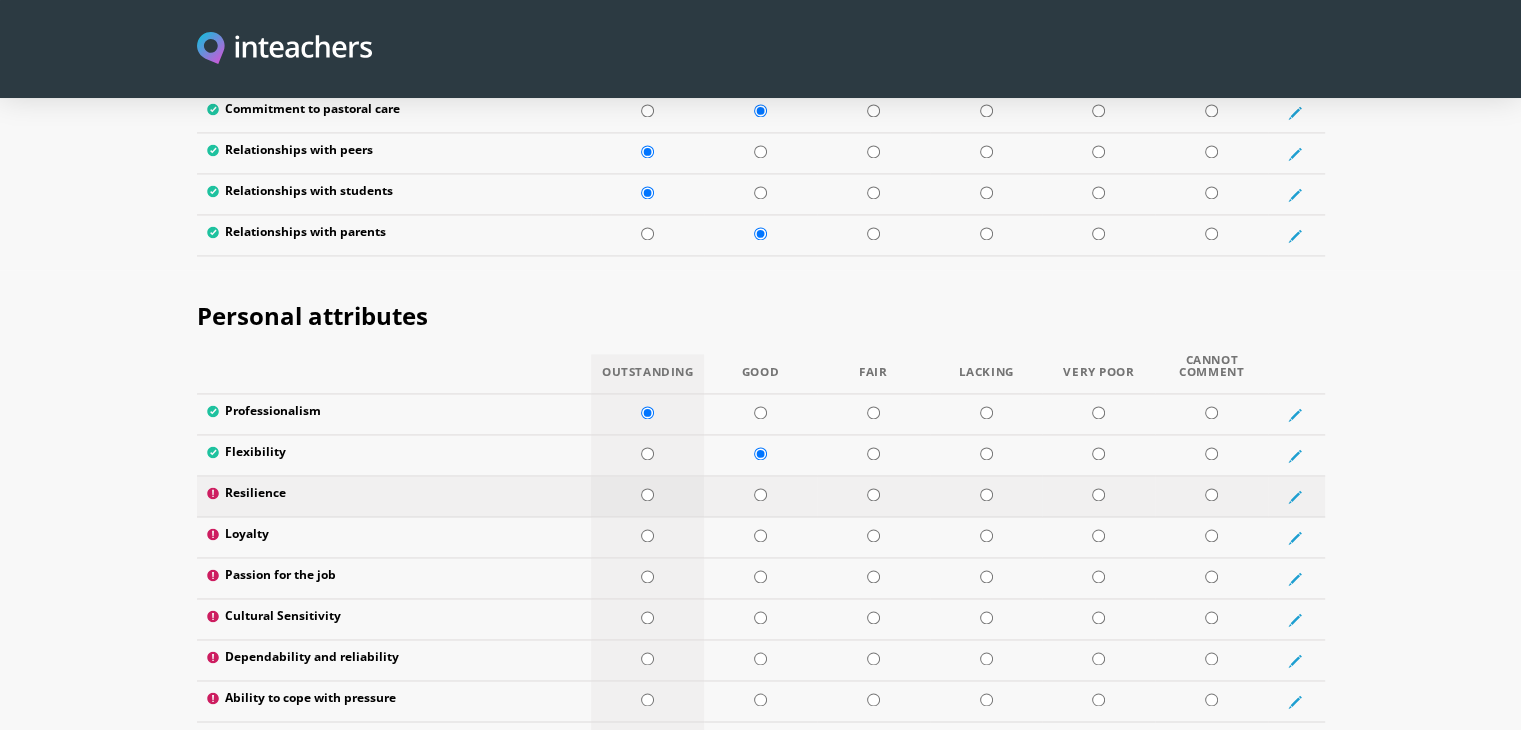click at bounding box center (647, 496) 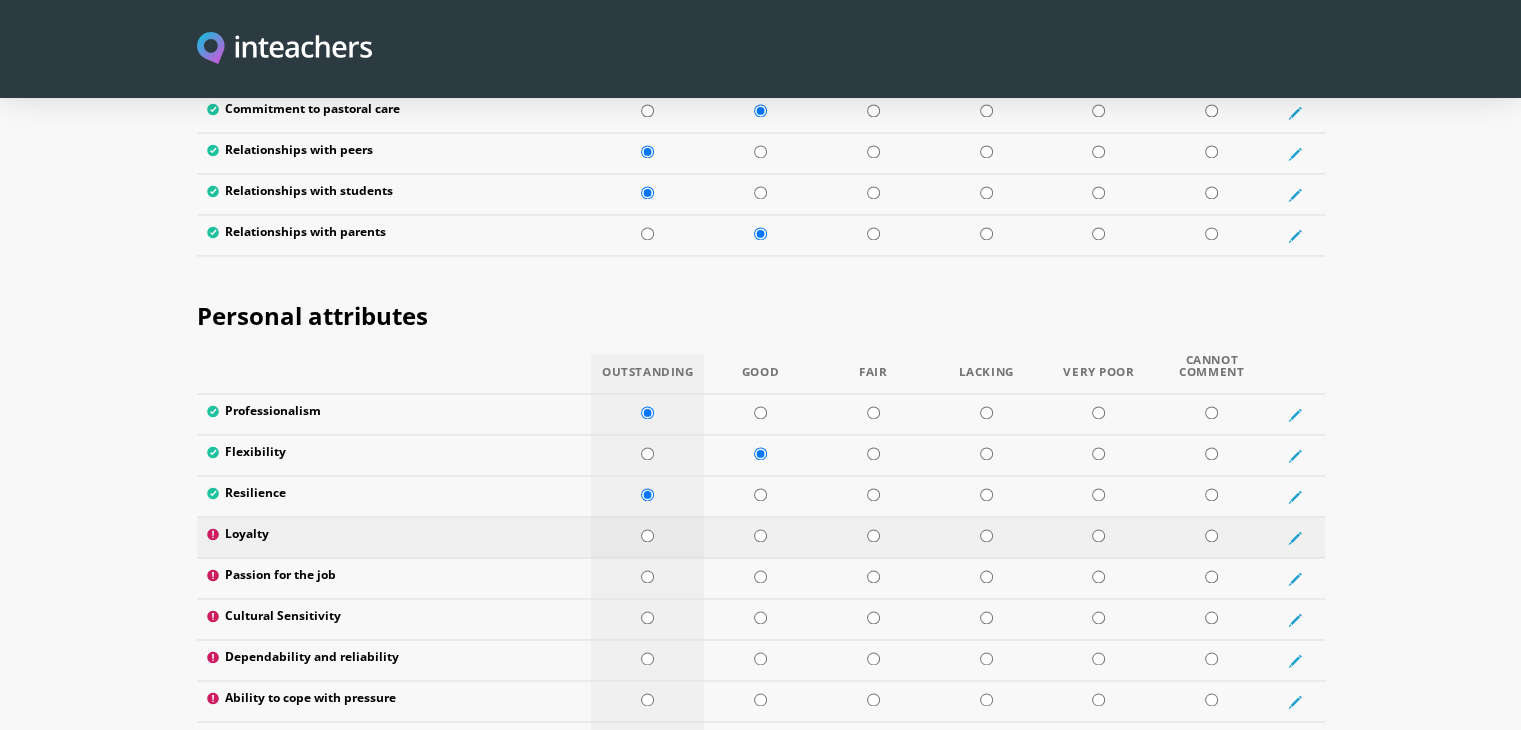 click at bounding box center (647, 537) 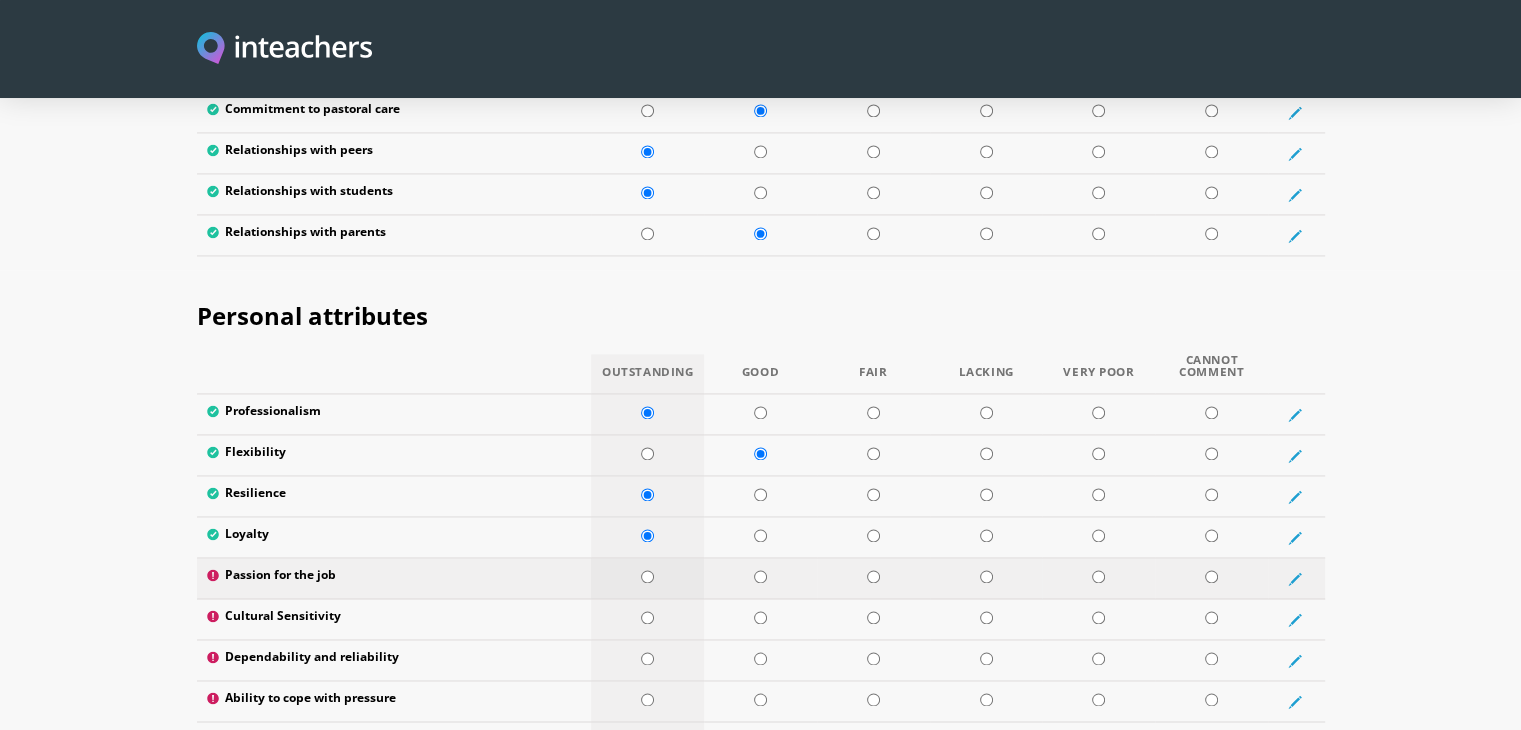 click at bounding box center (647, 578) 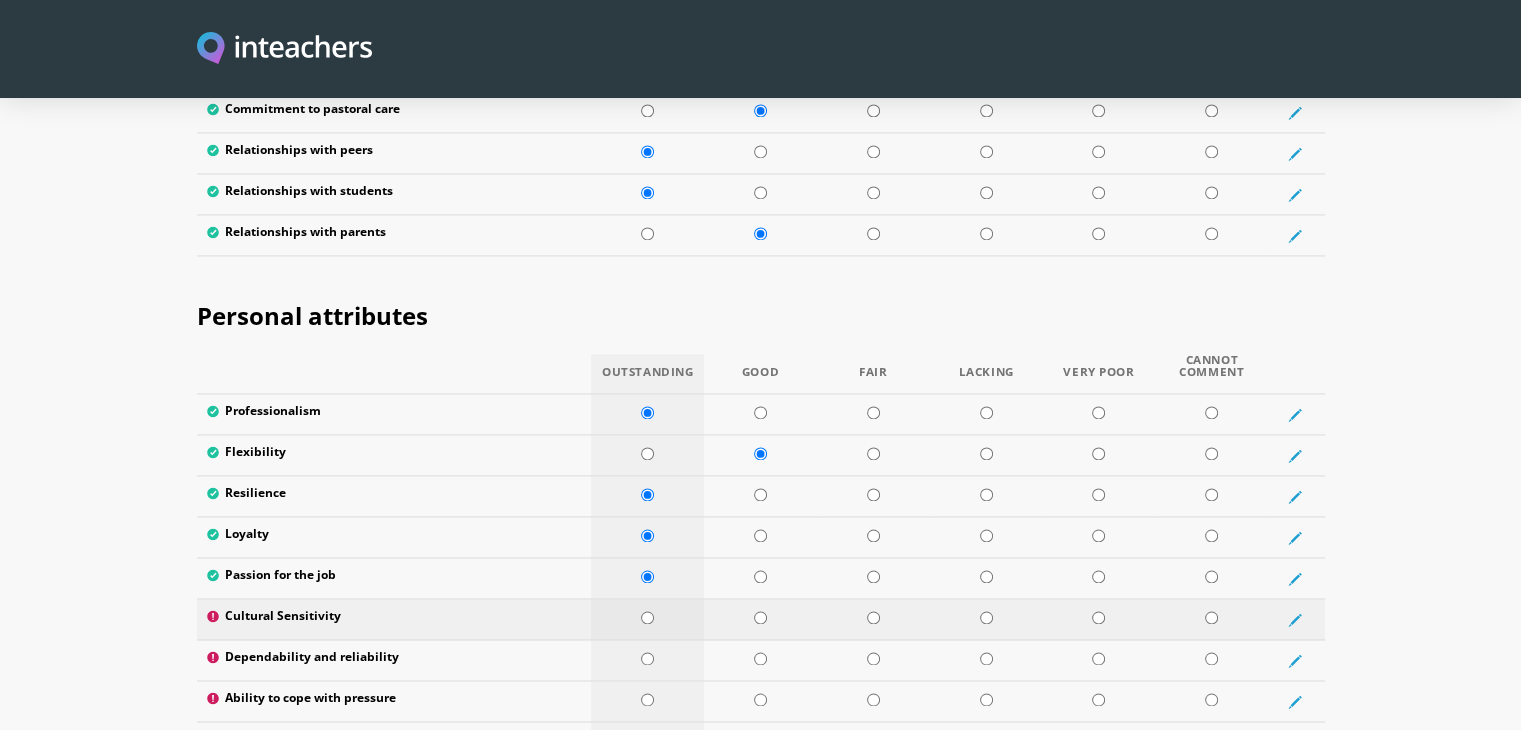 click at bounding box center (647, 619) 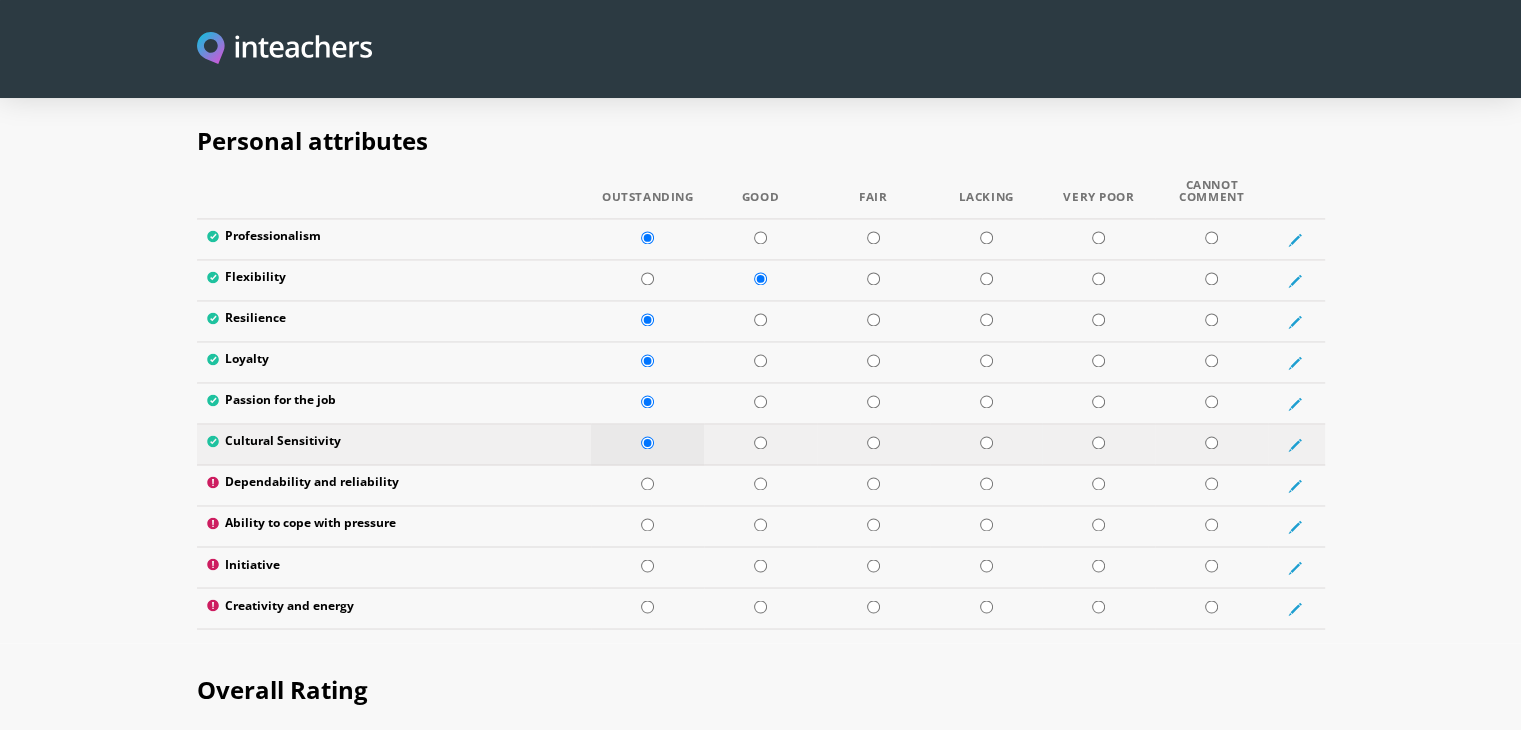 scroll, scrollTop: 3247, scrollLeft: 0, axis: vertical 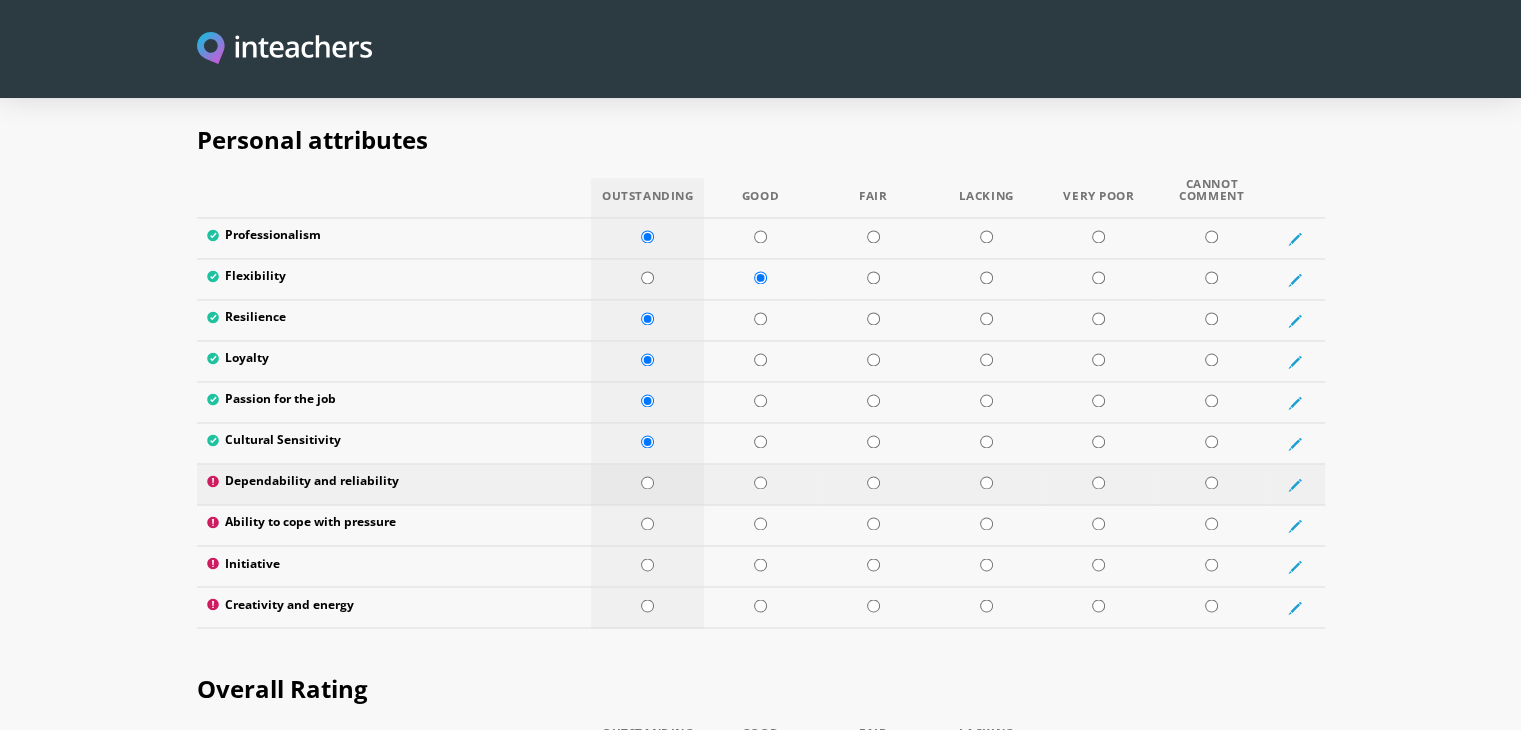 click at bounding box center (647, 484) 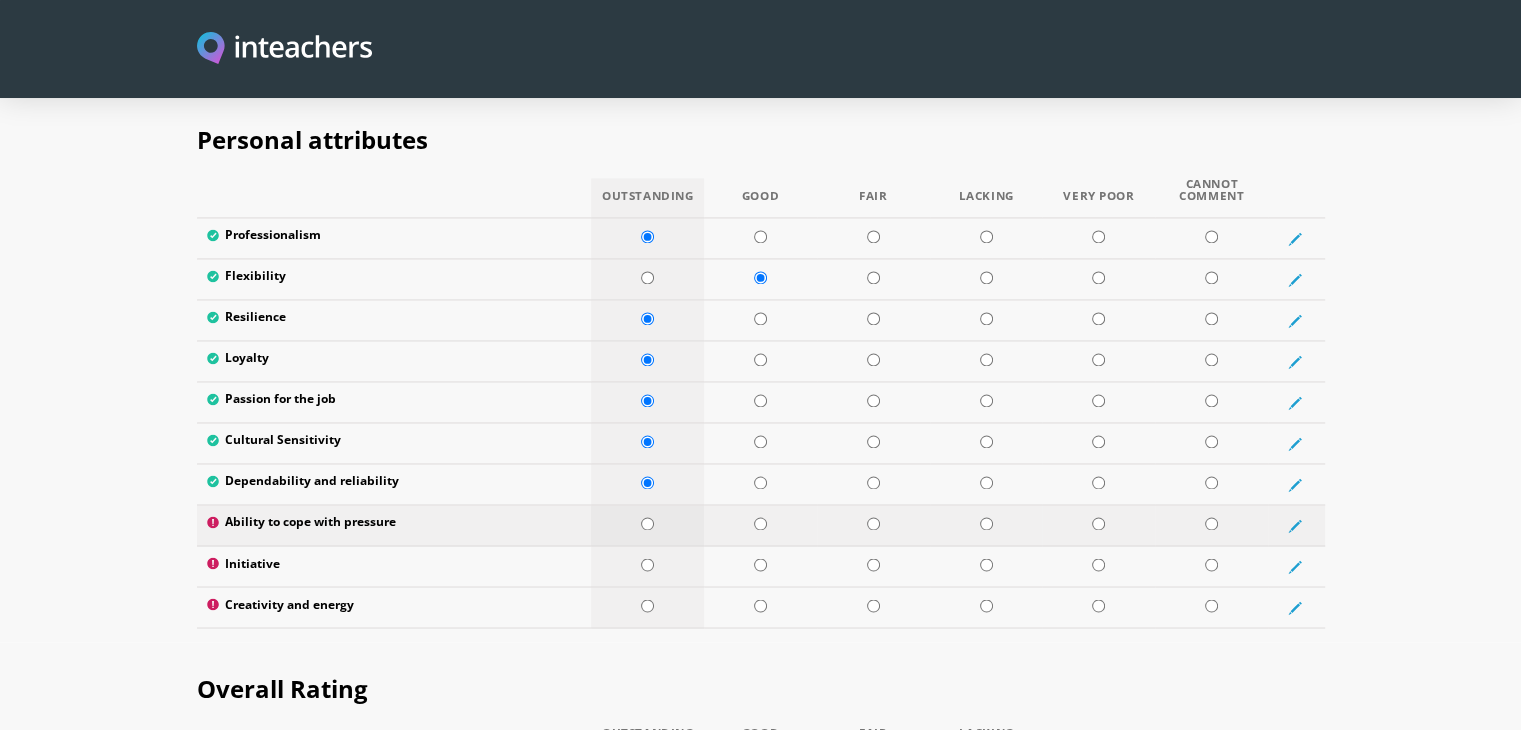 click at bounding box center (647, 525) 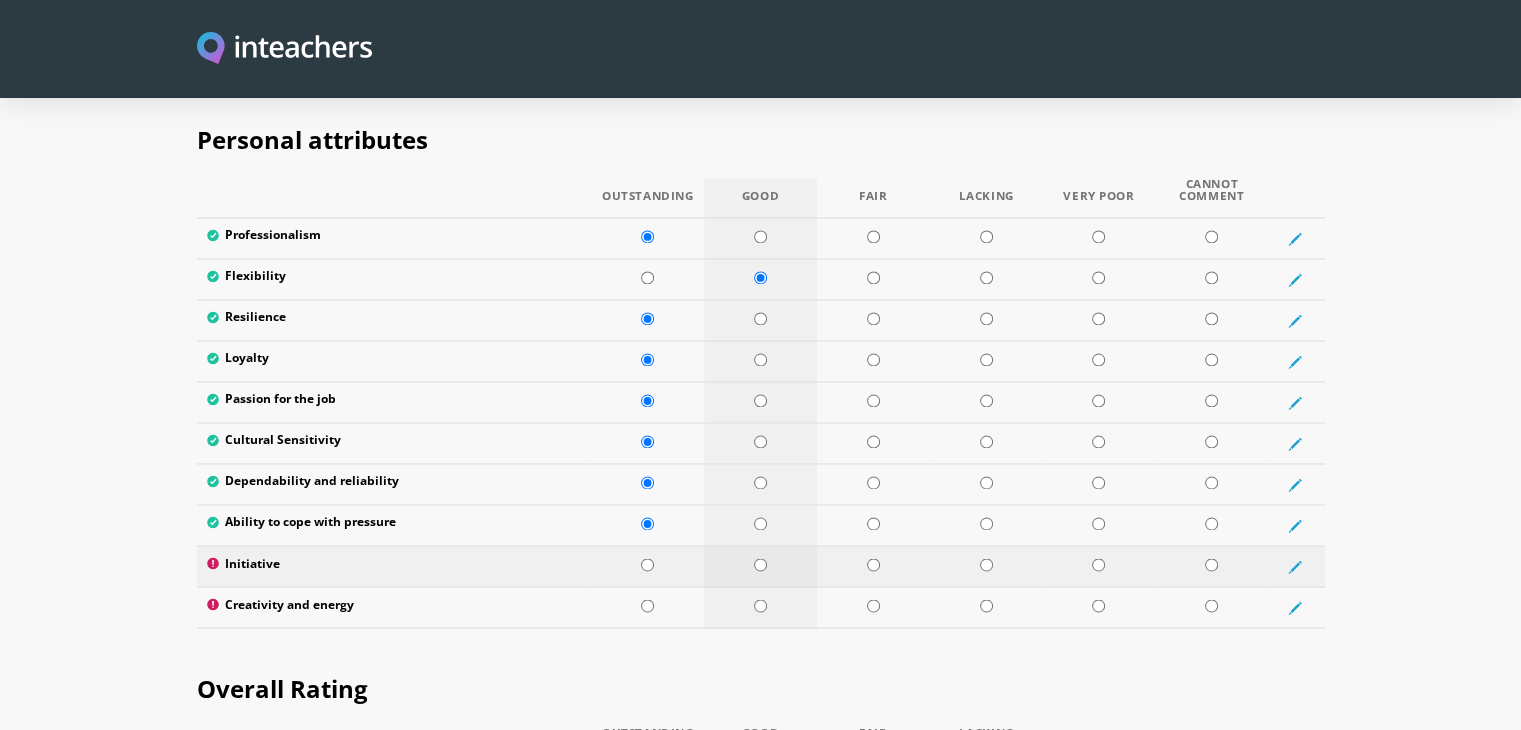 click at bounding box center (760, 566) 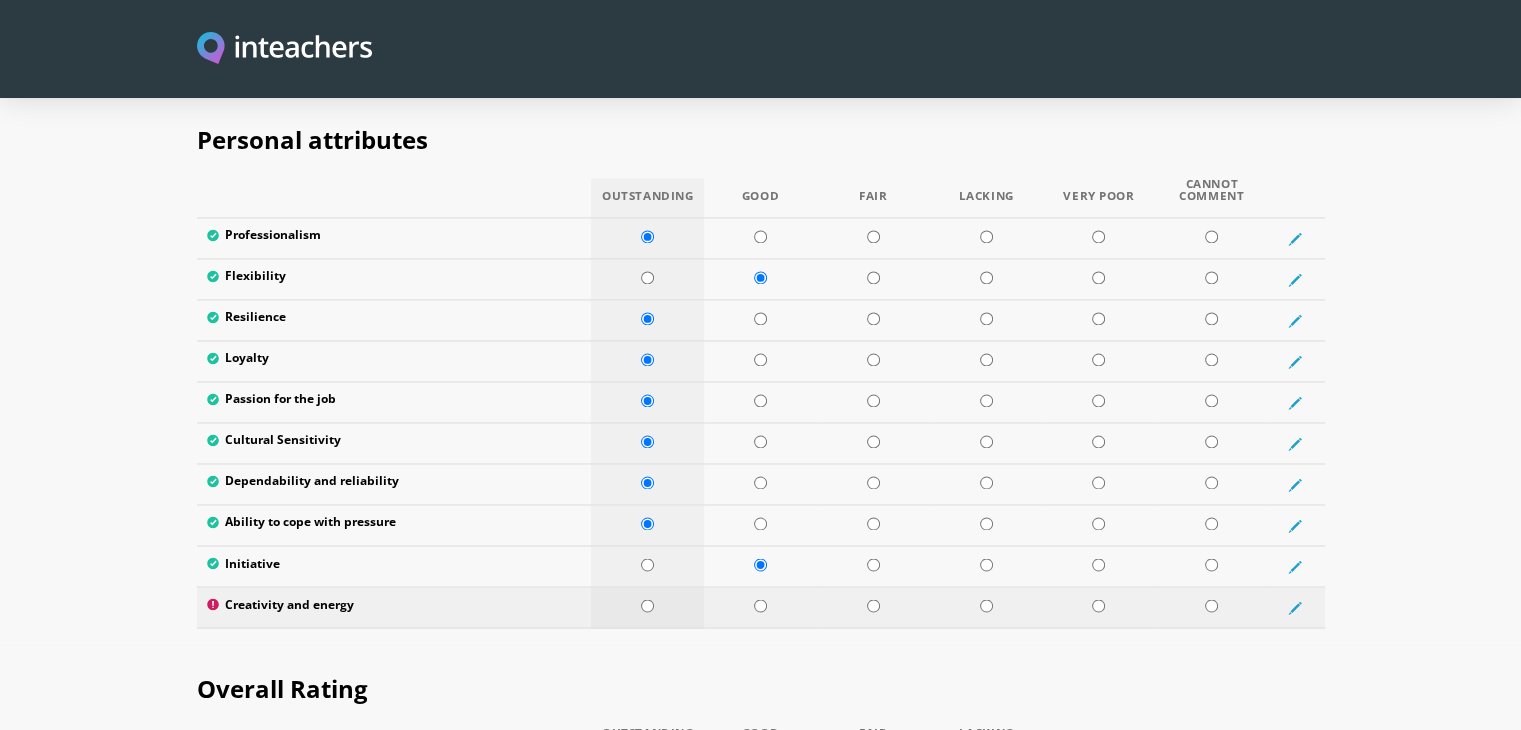 click at bounding box center (647, 607) 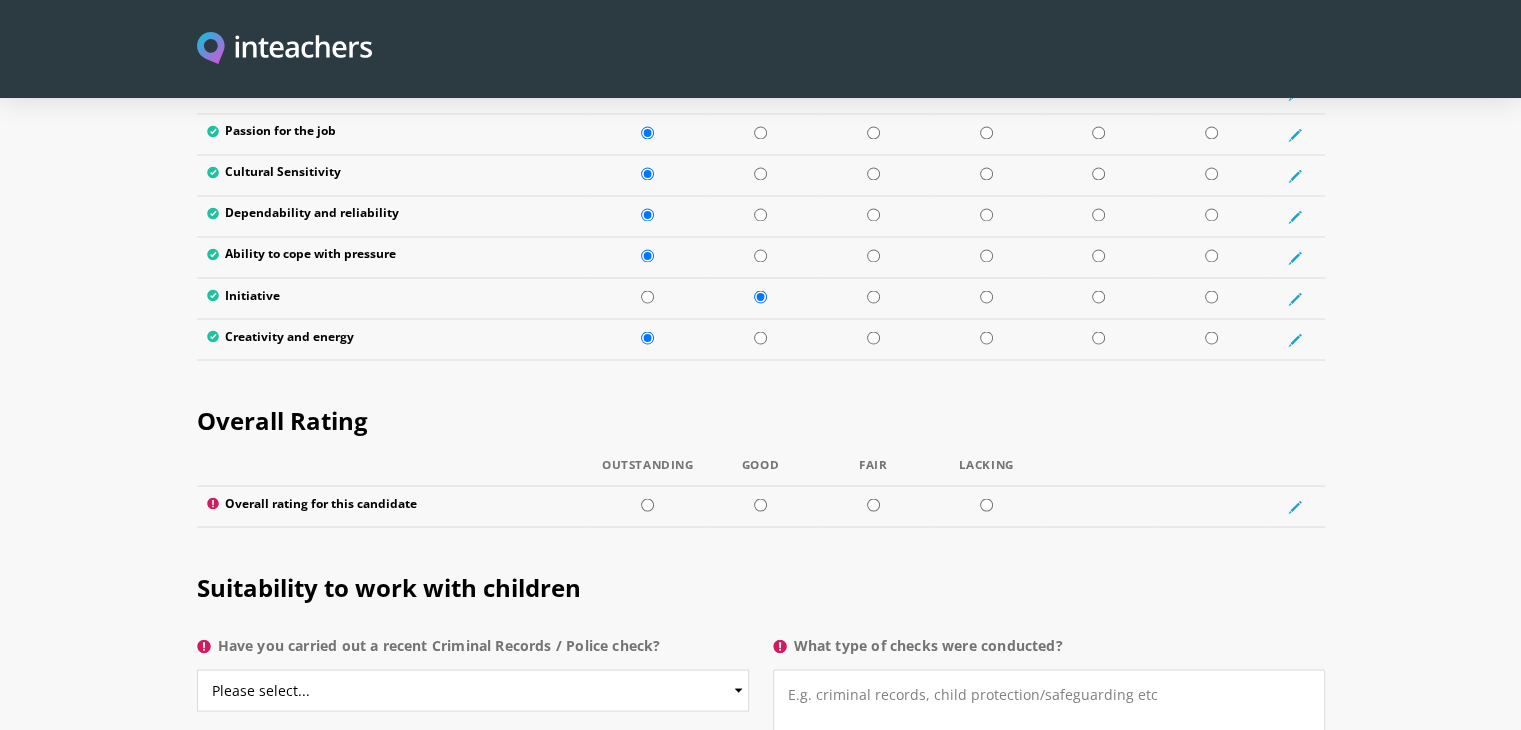 scroll, scrollTop: 3512, scrollLeft: 0, axis: vertical 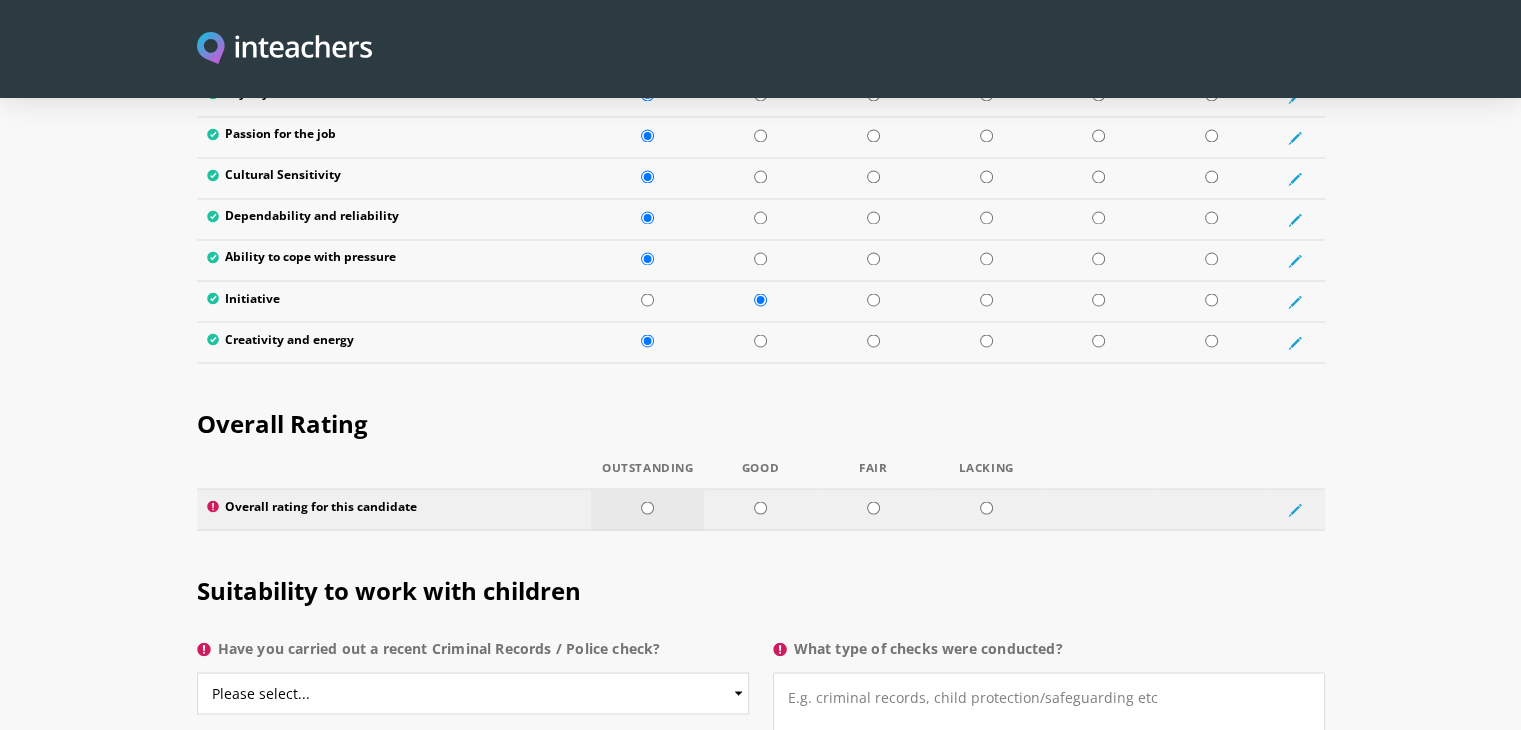 click at bounding box center [647, 507] 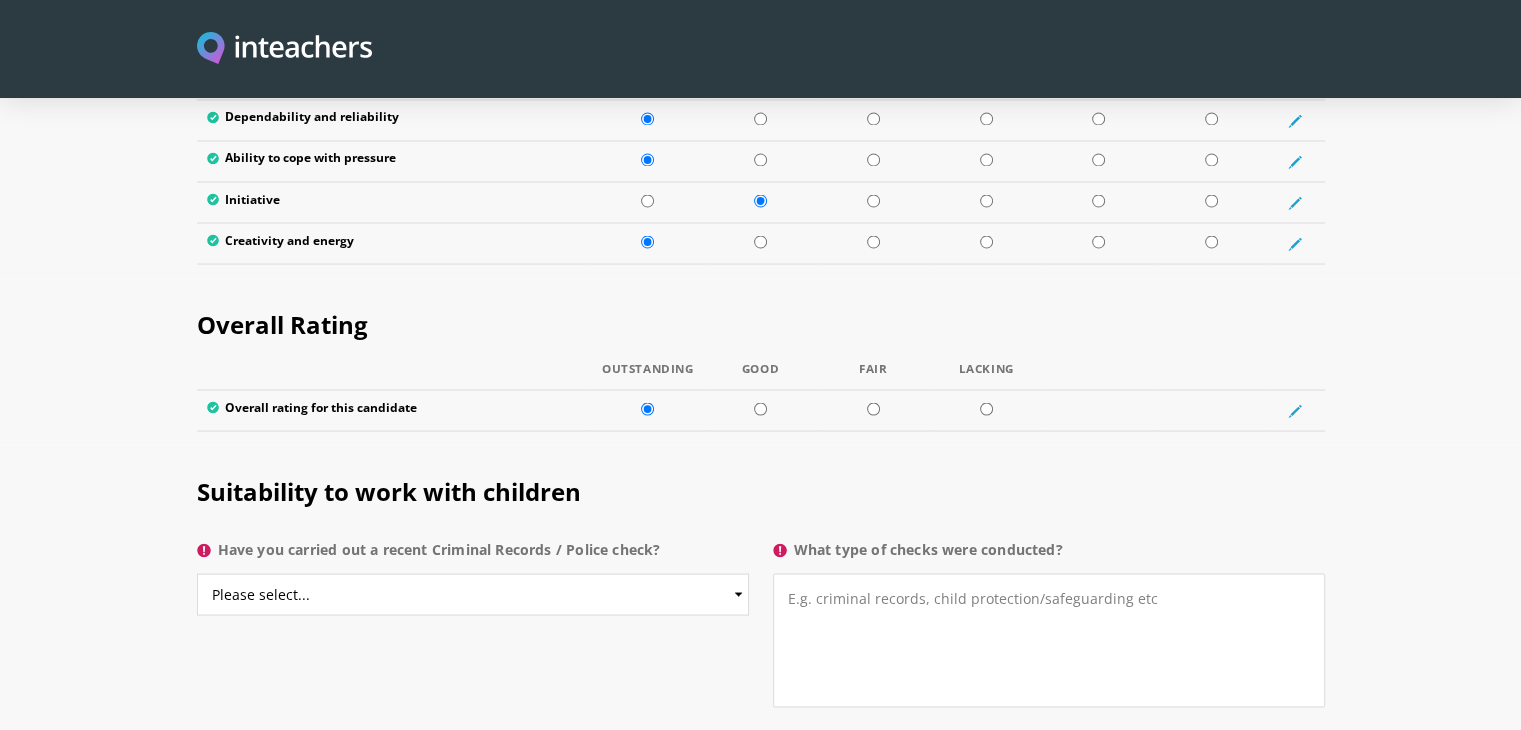scroll, scrollTop: 3679, scrollLeft: 0, axis: vertical 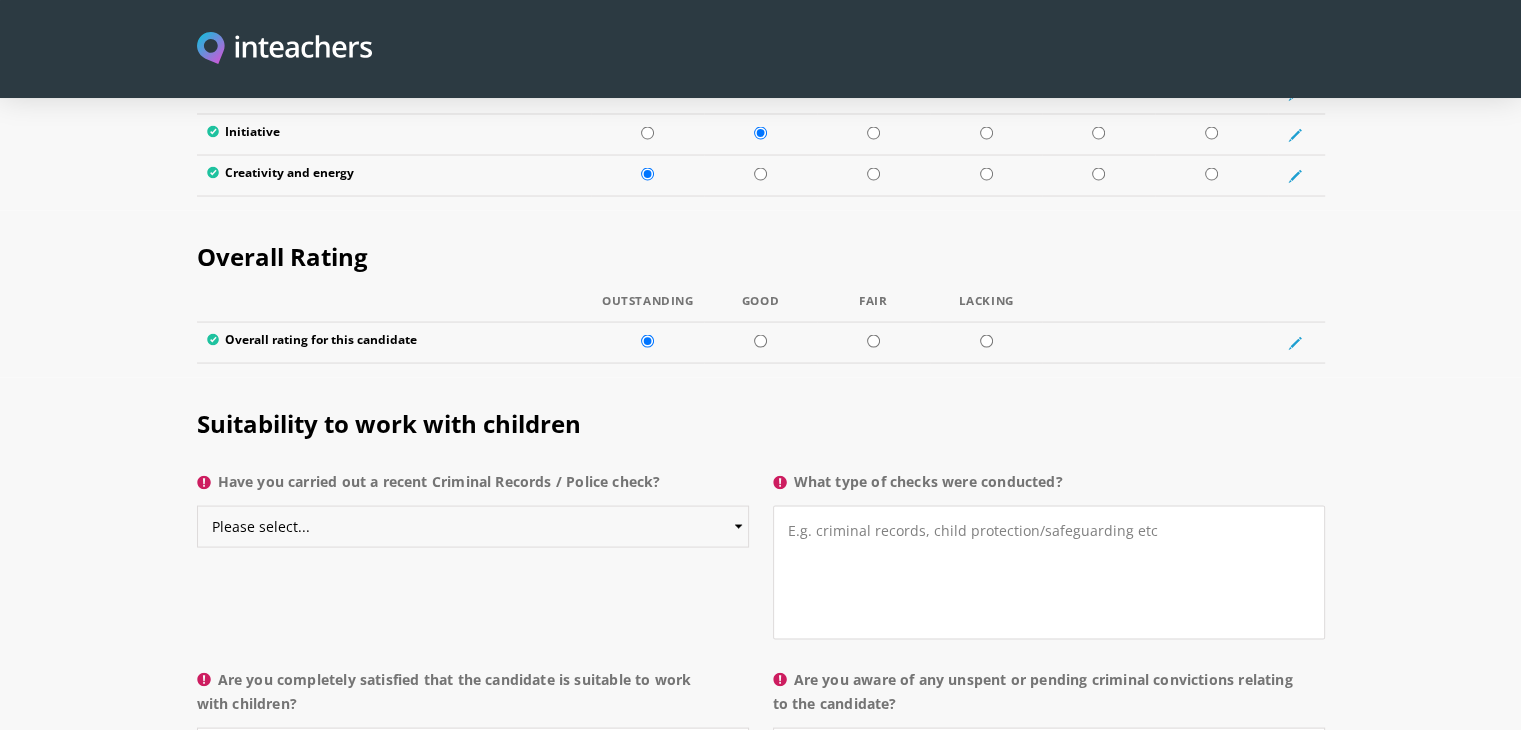 click on "Please select... Yes
No
Do not know" at bounding box center (473, 526) 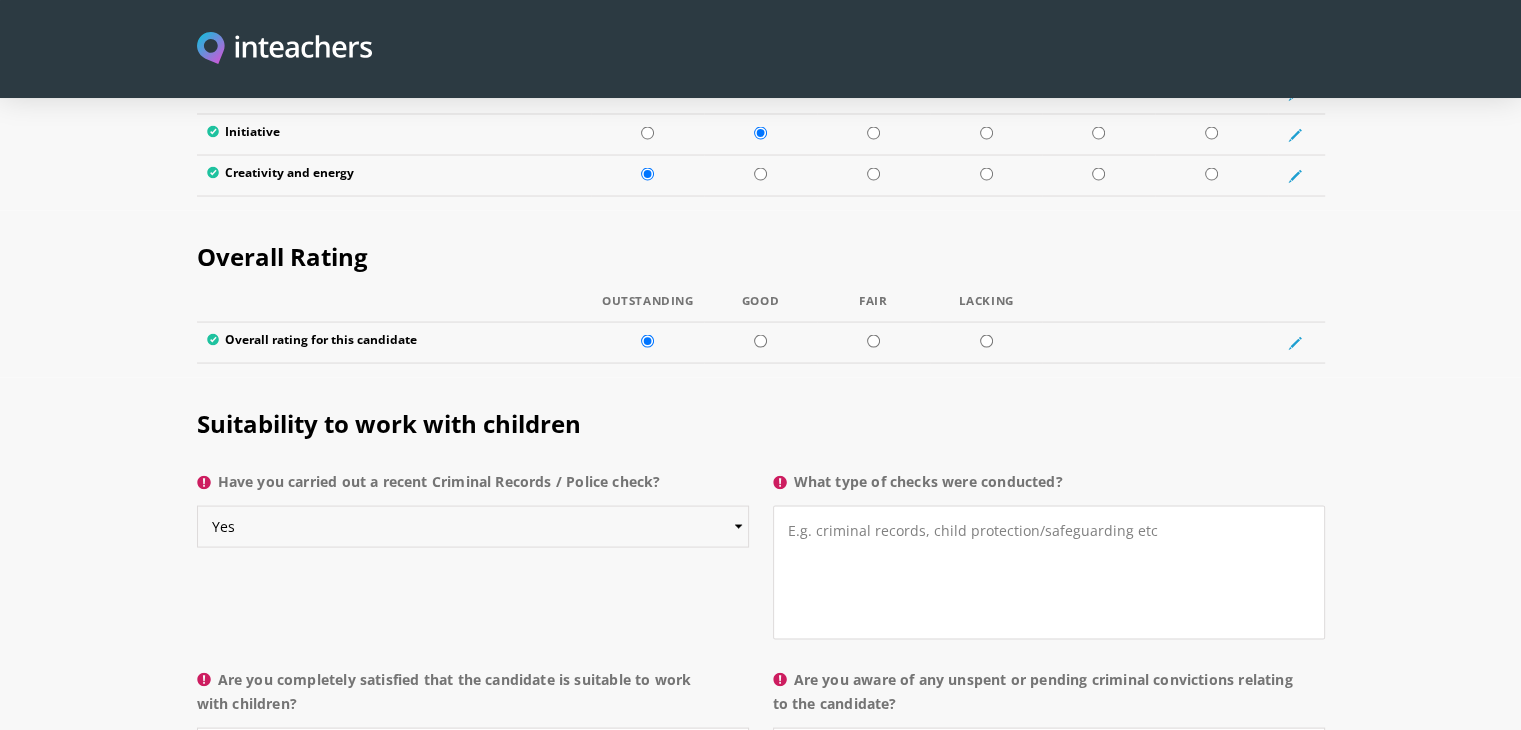 click on "Please select... Yes
No
Do not know" at bounding box center [473, 526] 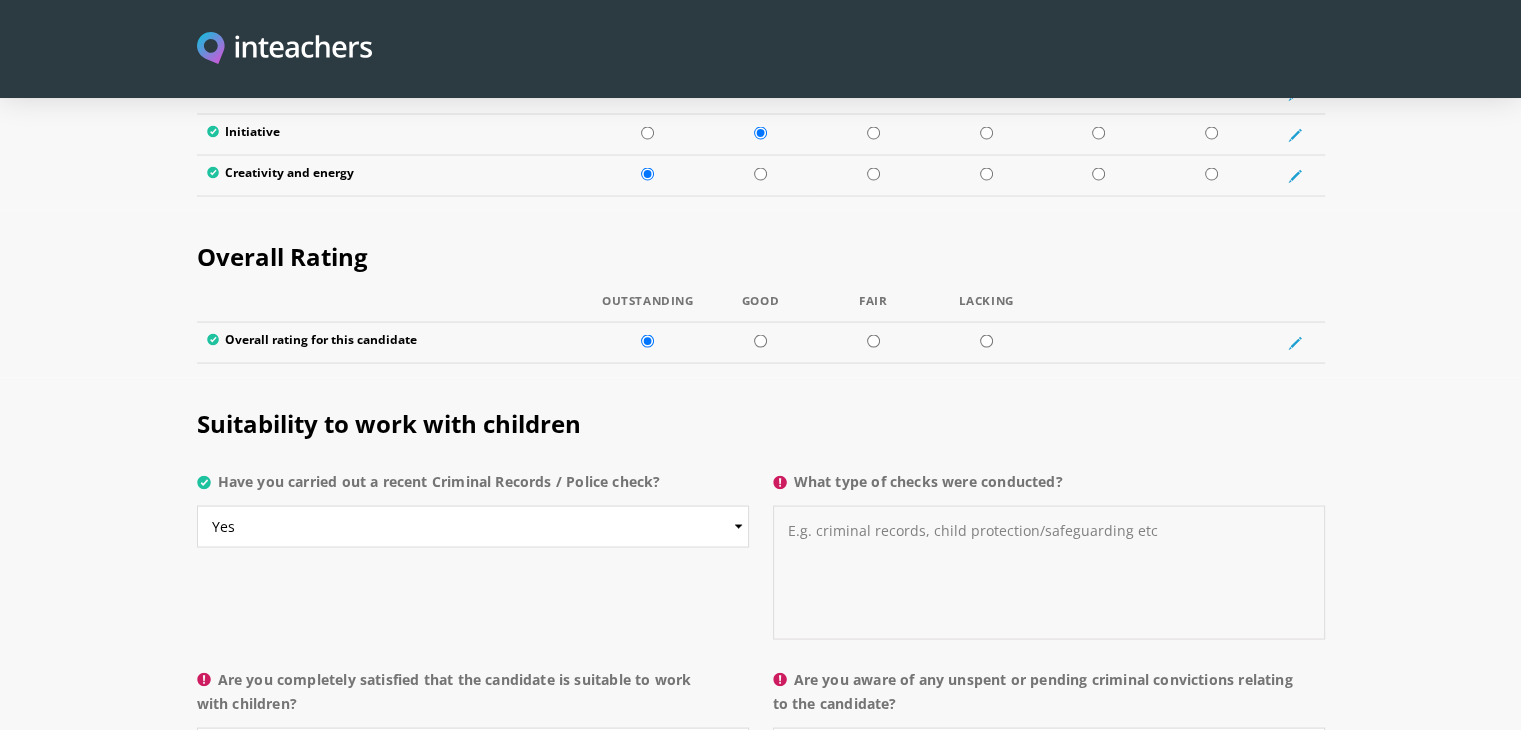 click on "What type of checks were conducted?" at bounding box center [1049, 572] 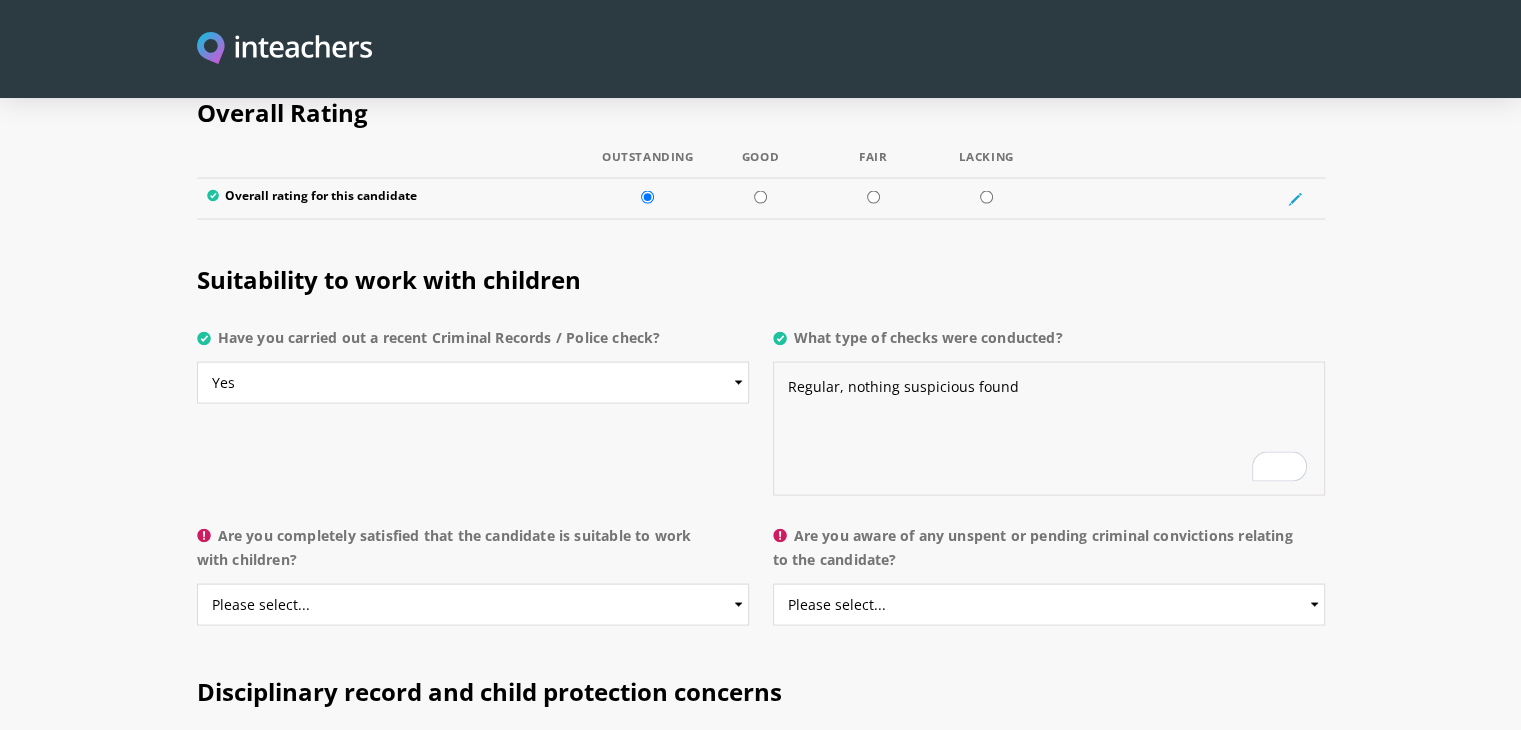 scroll, scrollTop: 3823, scrollLeft: 0, axis: vertical 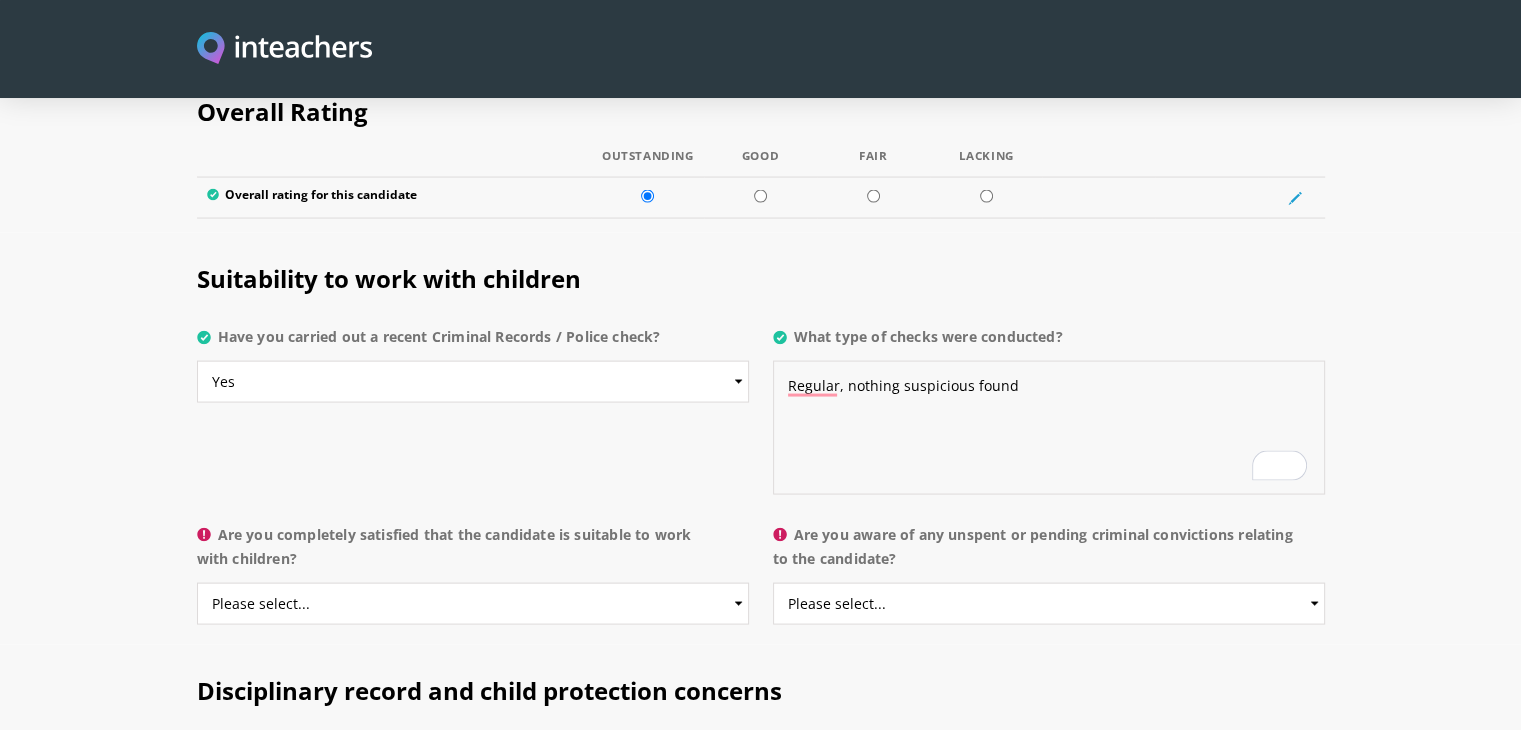 type on "Regular, nothing suspicious found" 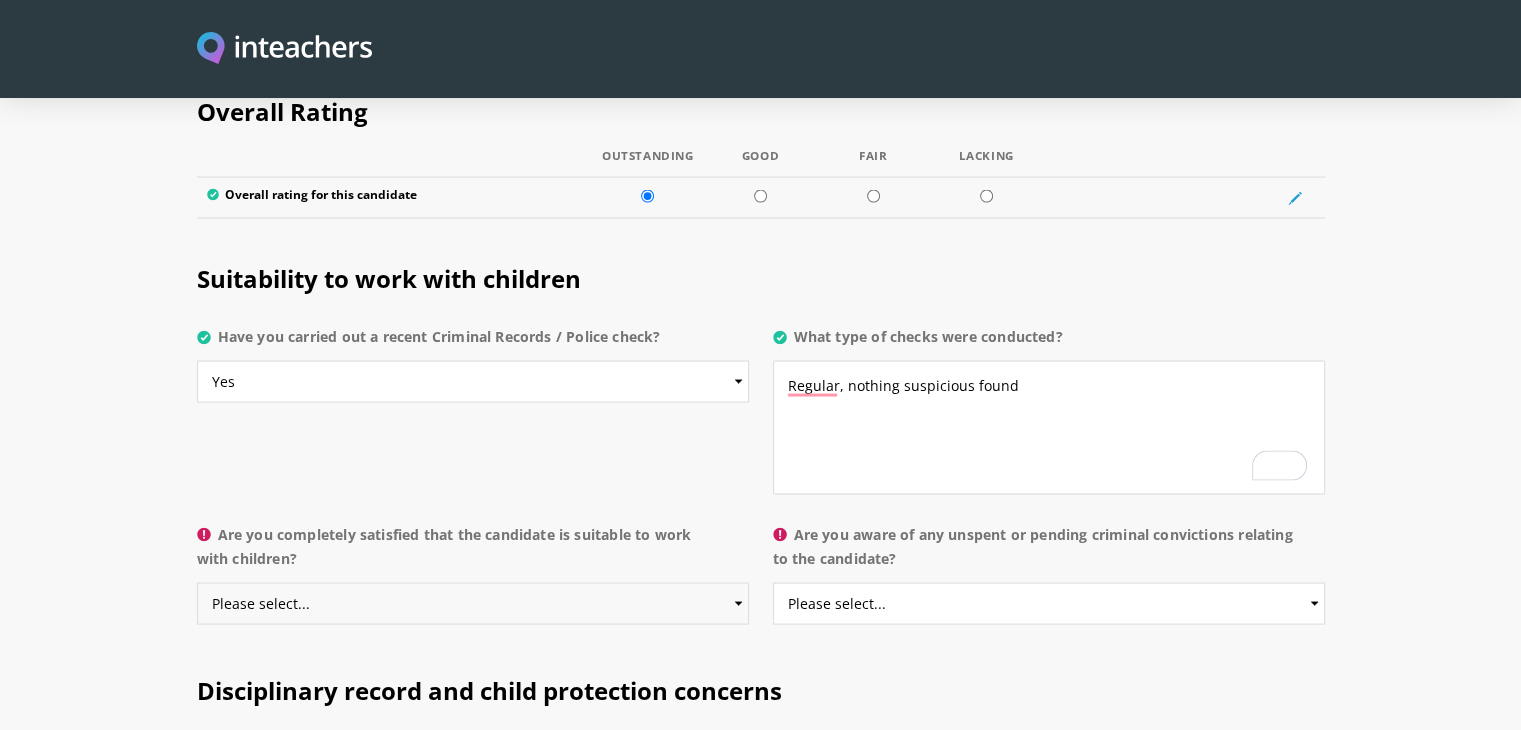 click on "Please select... Yes
No
Do not know" at bounding box center [473, 604] 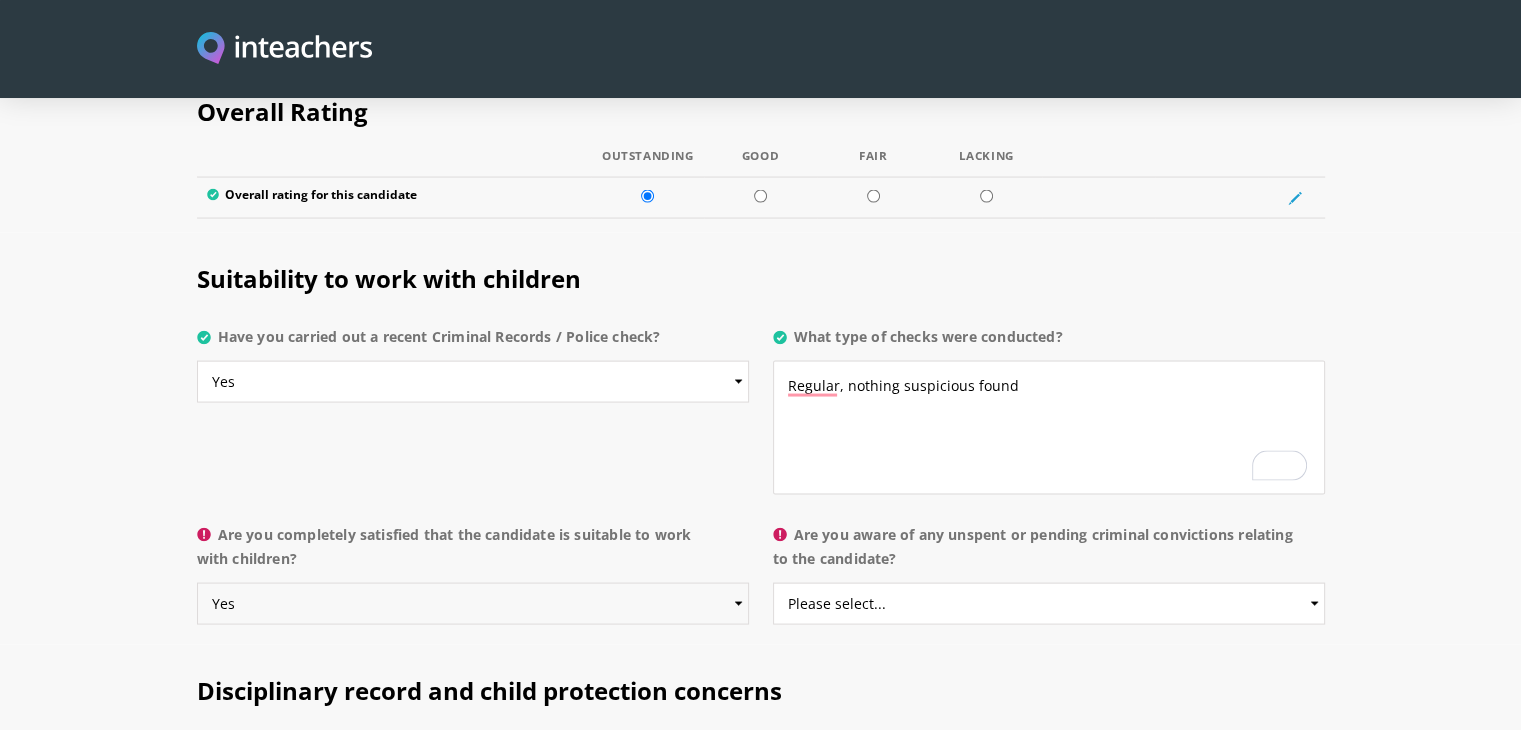 click on "Please select... Yes
No
Do not know" at bounding box center (473, 604) 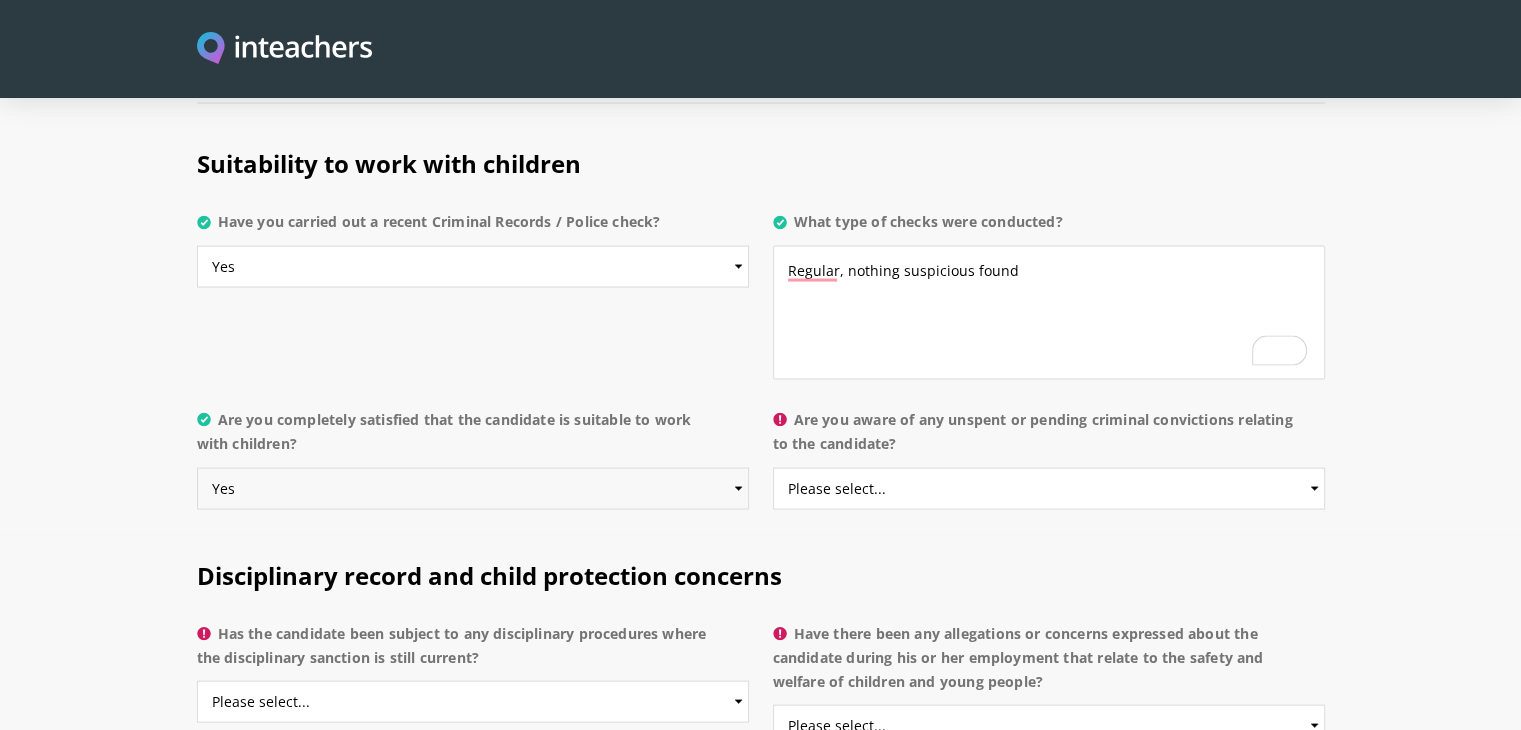 scroll, scrollTop: 3939, scrollLeft: 0, axis: vertical 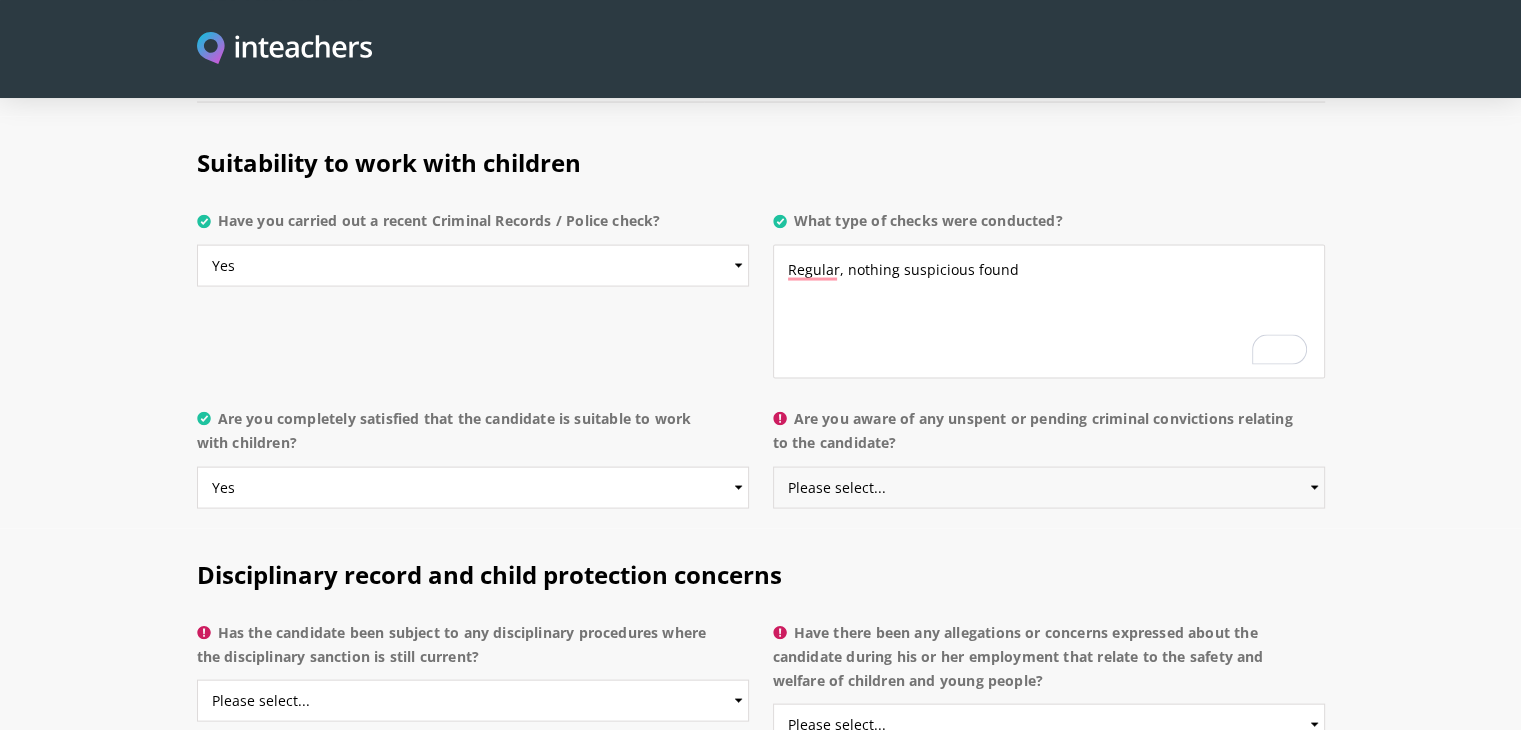 click on "Please select... Yes
No
Do not know" at bounding box center [1049, 488] 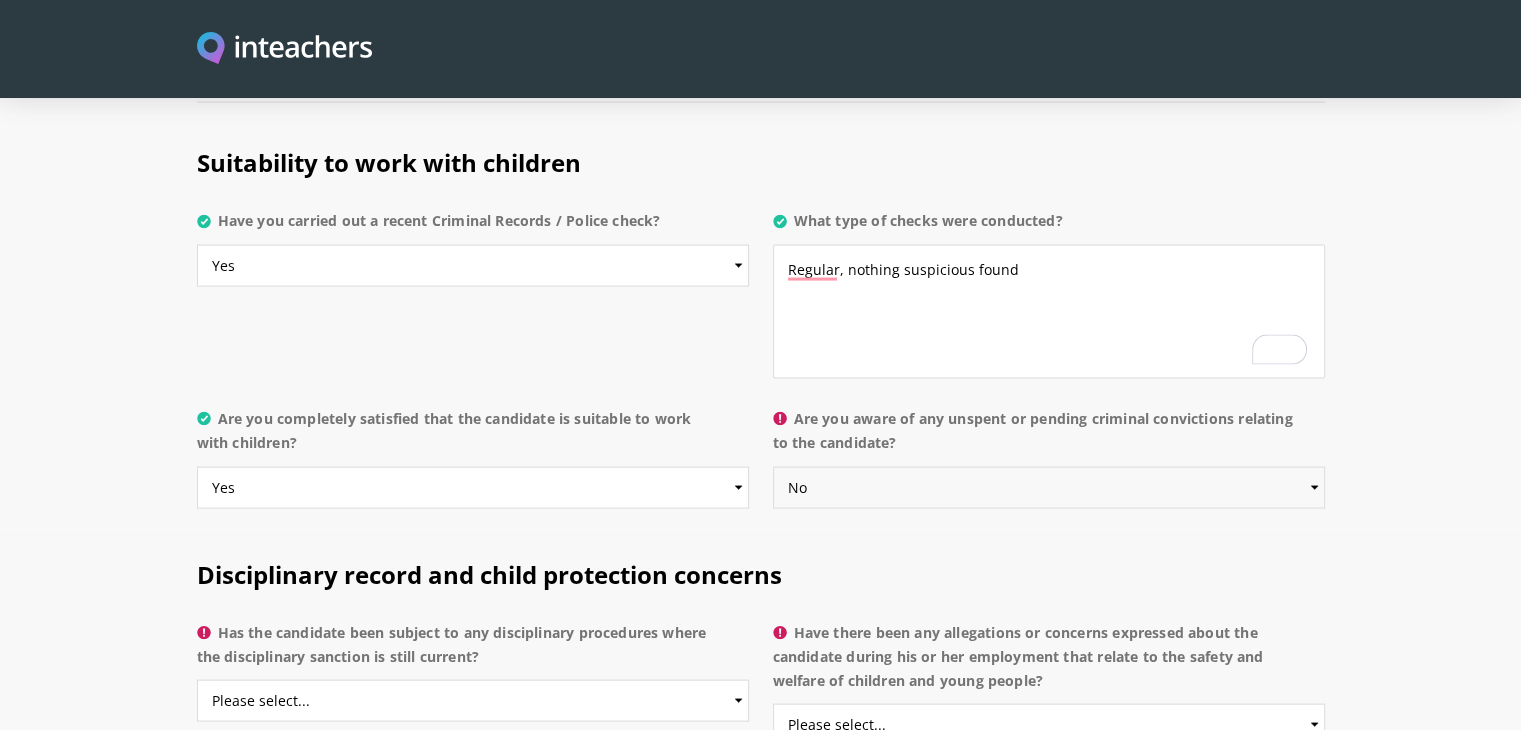 click on "Please select... Yes
No
Do not know" at bounding box center [1049, 488] 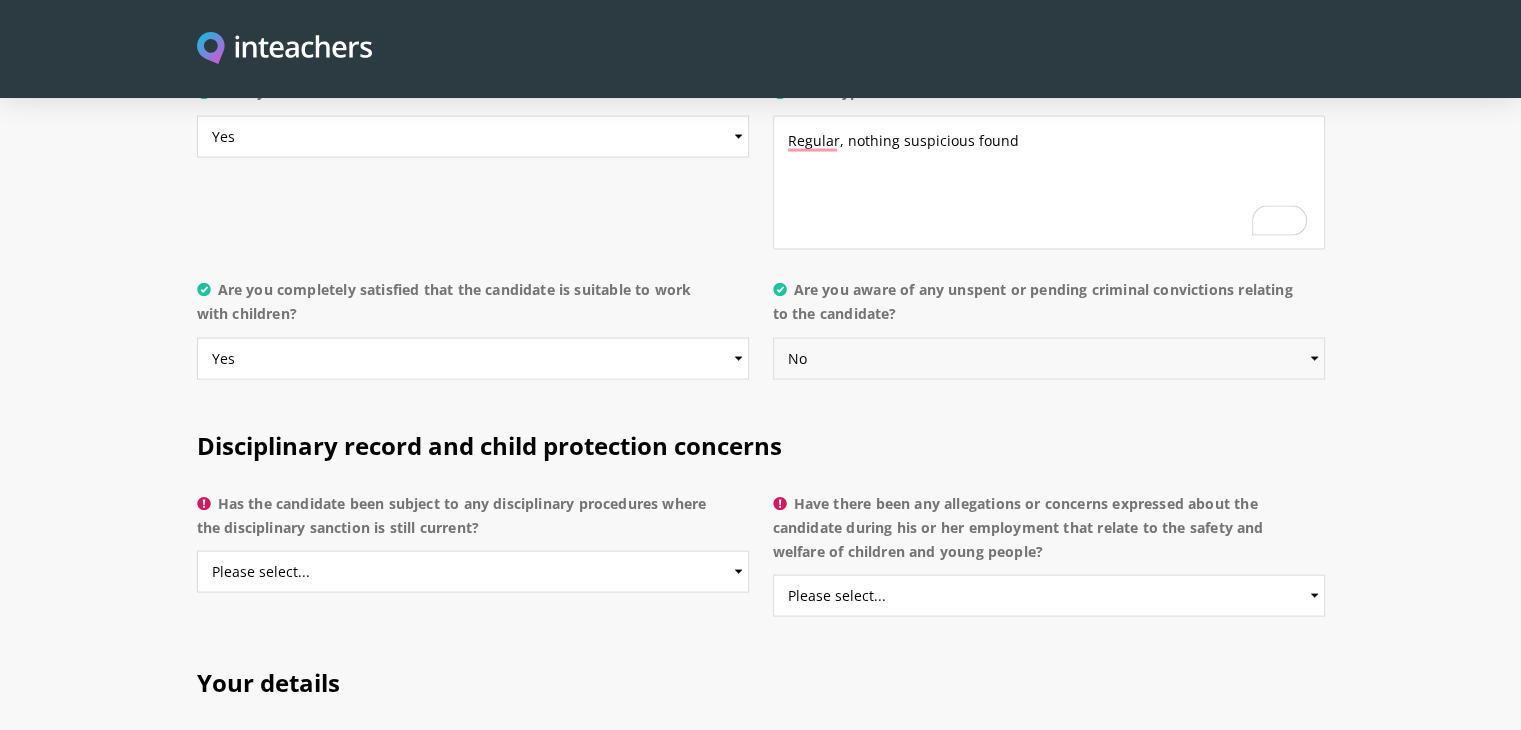 scroll, scrollTop: 4087, scrollLeft: 0, axis: vertical 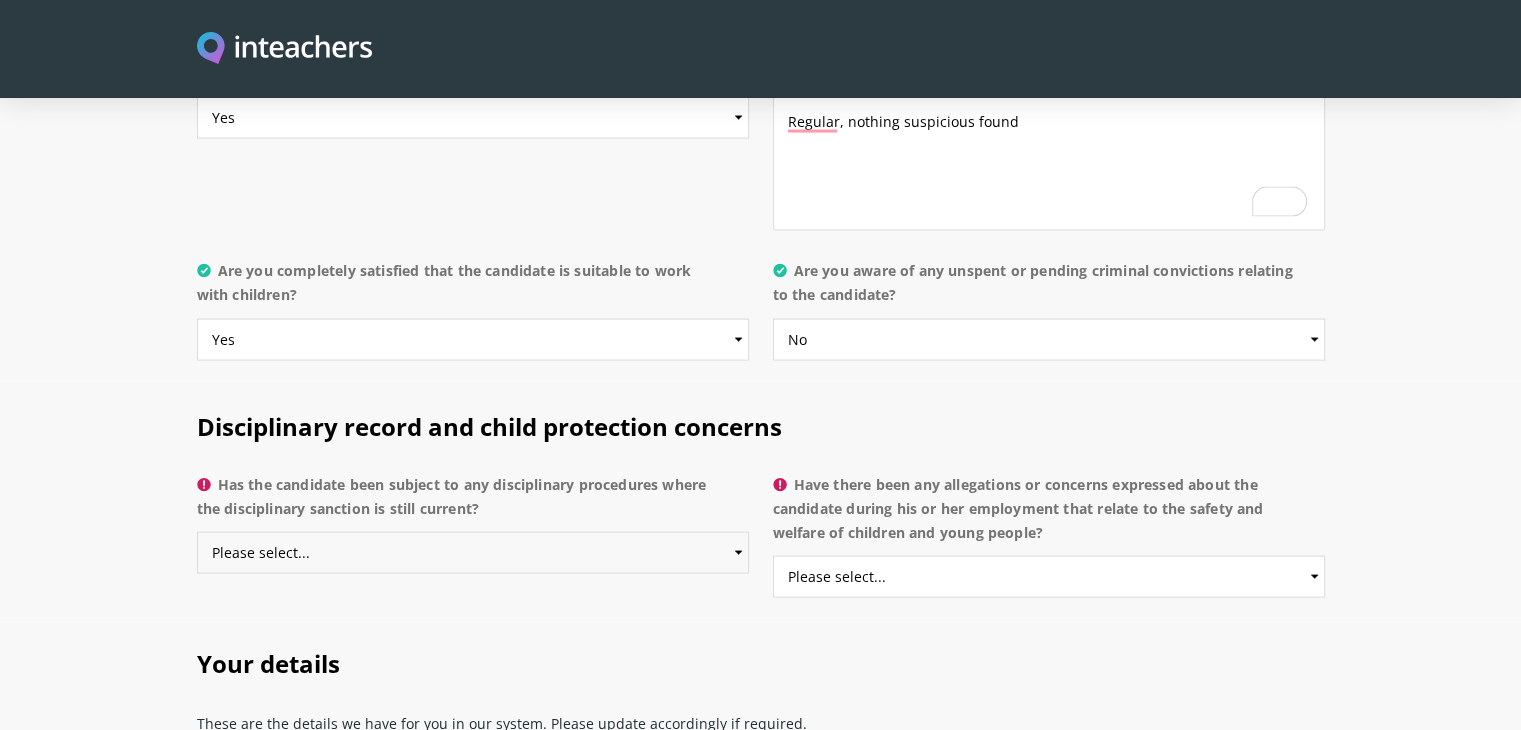 click on "Please select... Yes
No
Do not know" at bounding box center [473, 553] 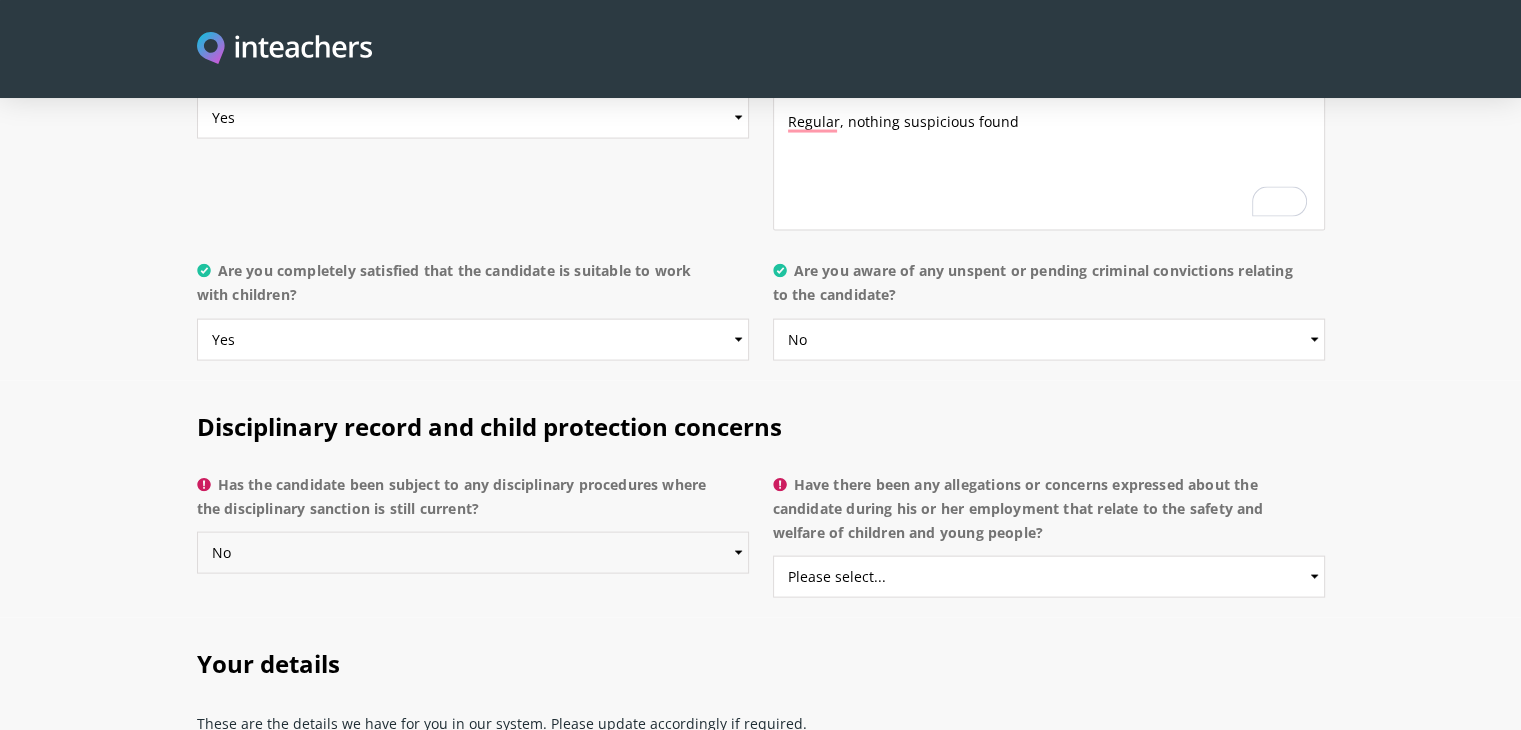 click on "Please select... Yes
No
Do not know" at bounding box center (473, 553) 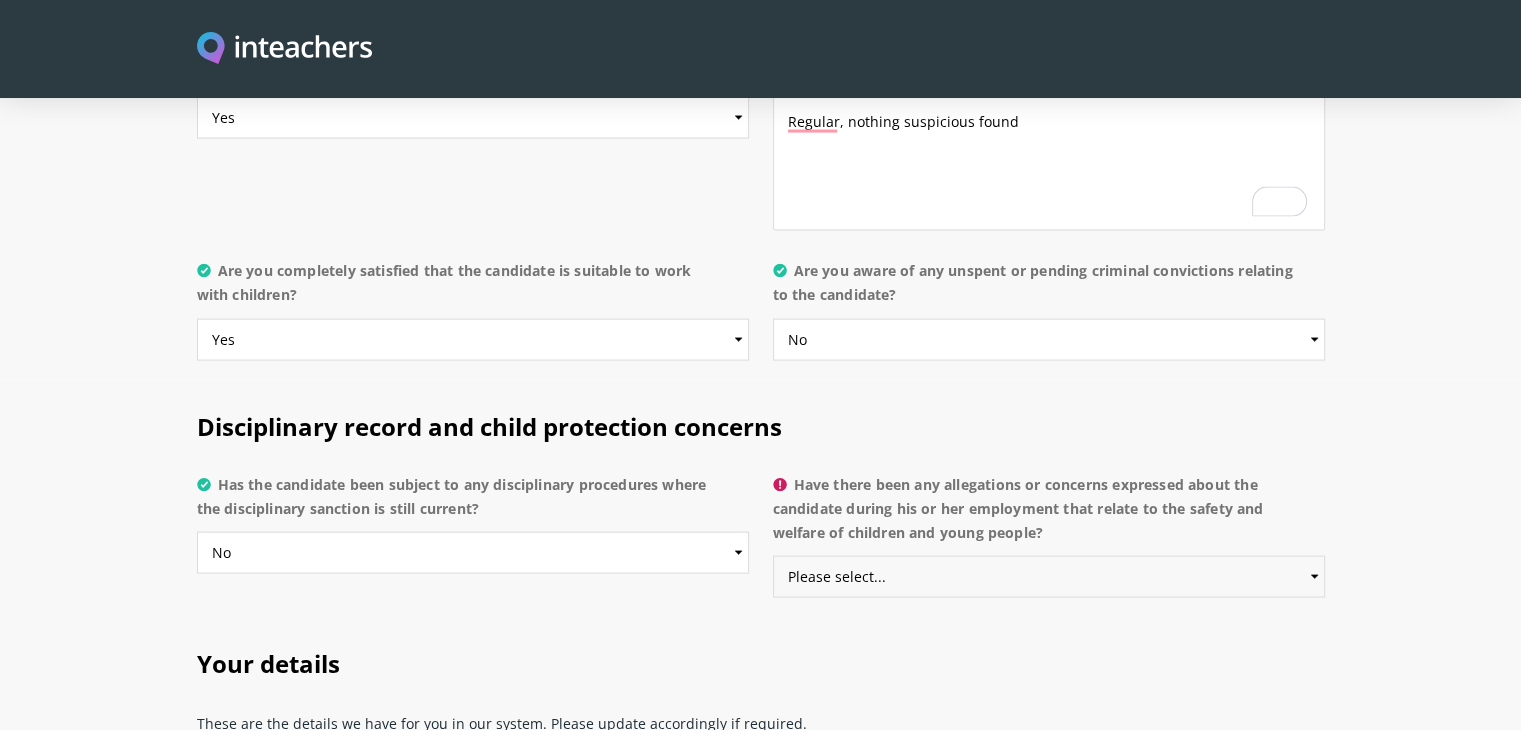 click on "Please select... Yes
No
Do not know" at bounding box center (1049, 577) 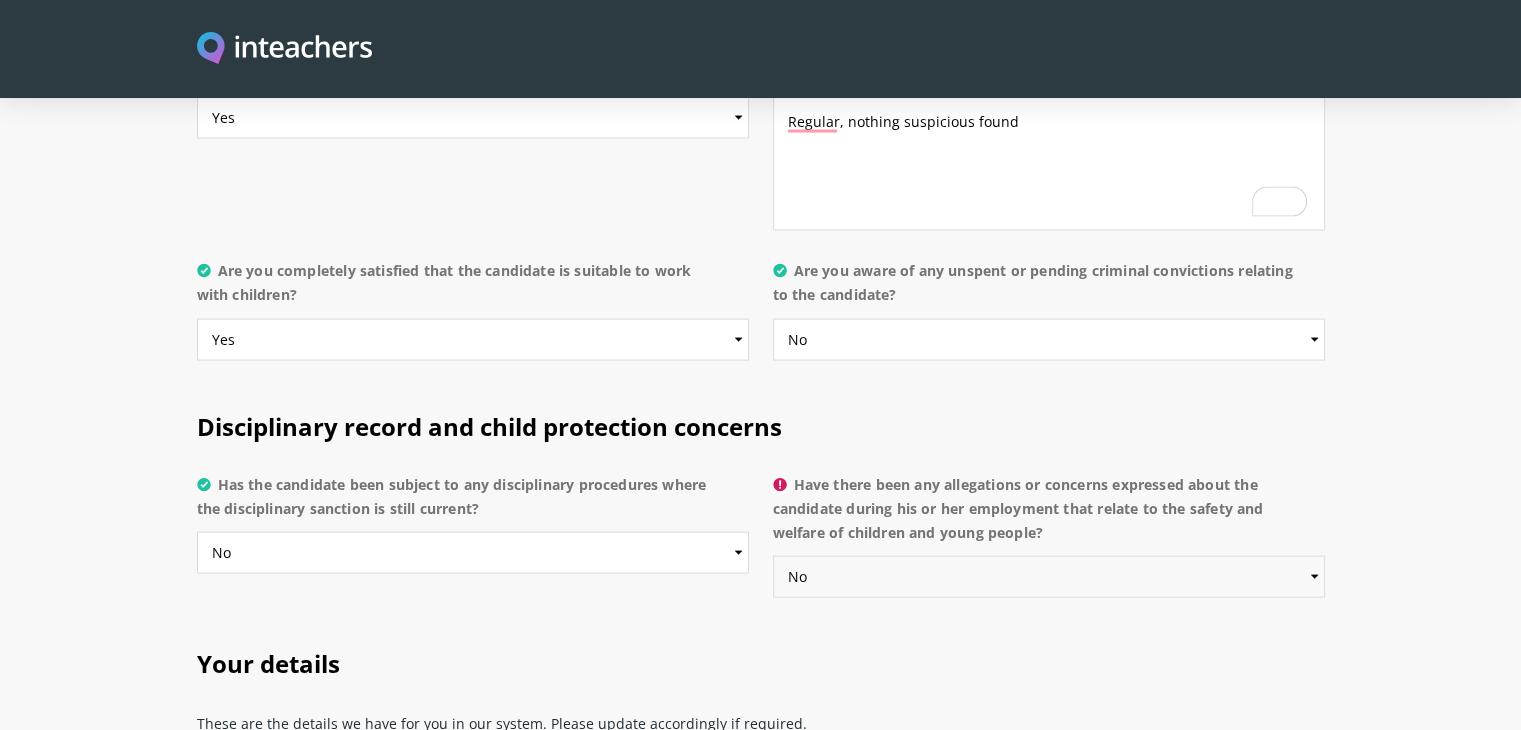 click on "Please select... Yes
No
Do not know" at bounding box center [1049, 577] 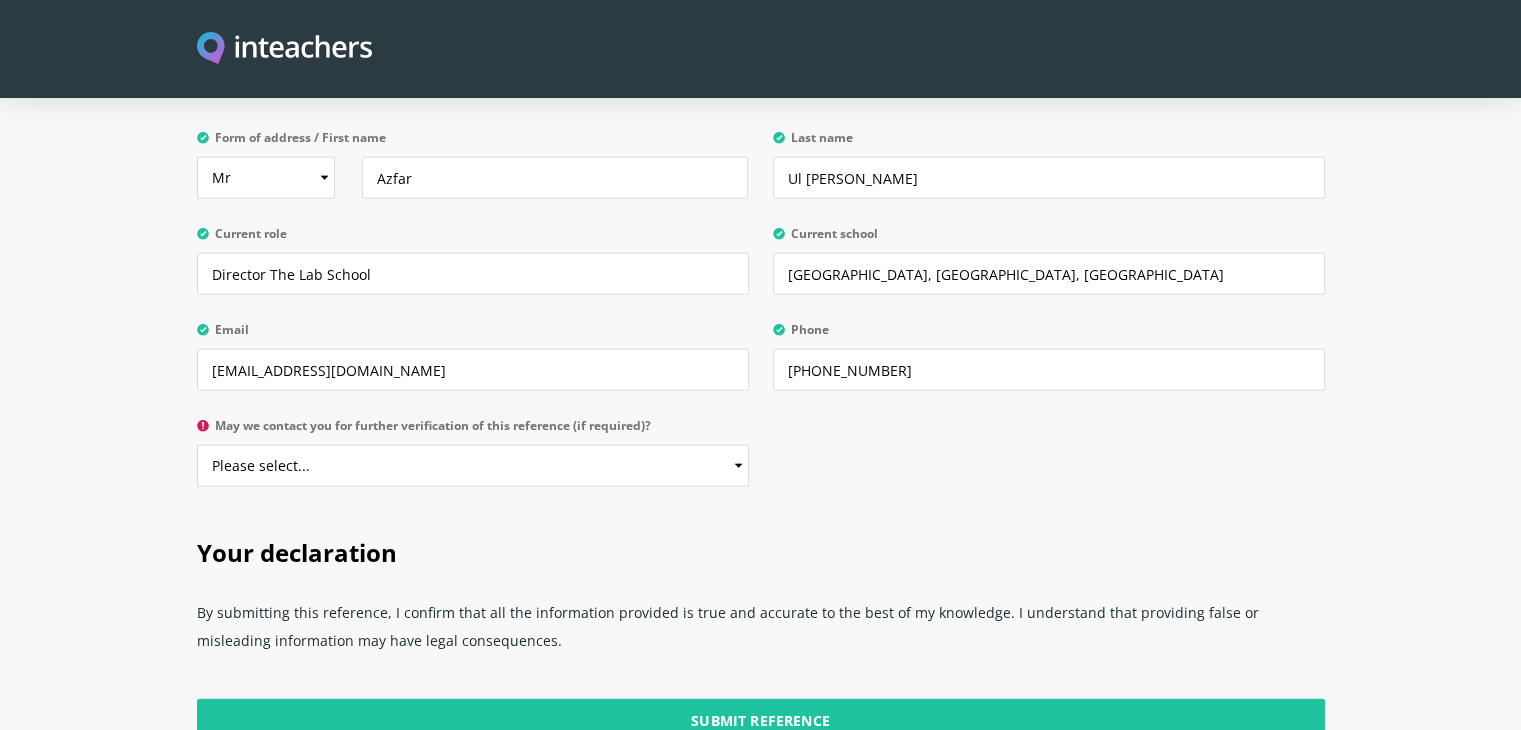 scroll, scrollTop: 4726, scrollLeft: 0, axis: vertical 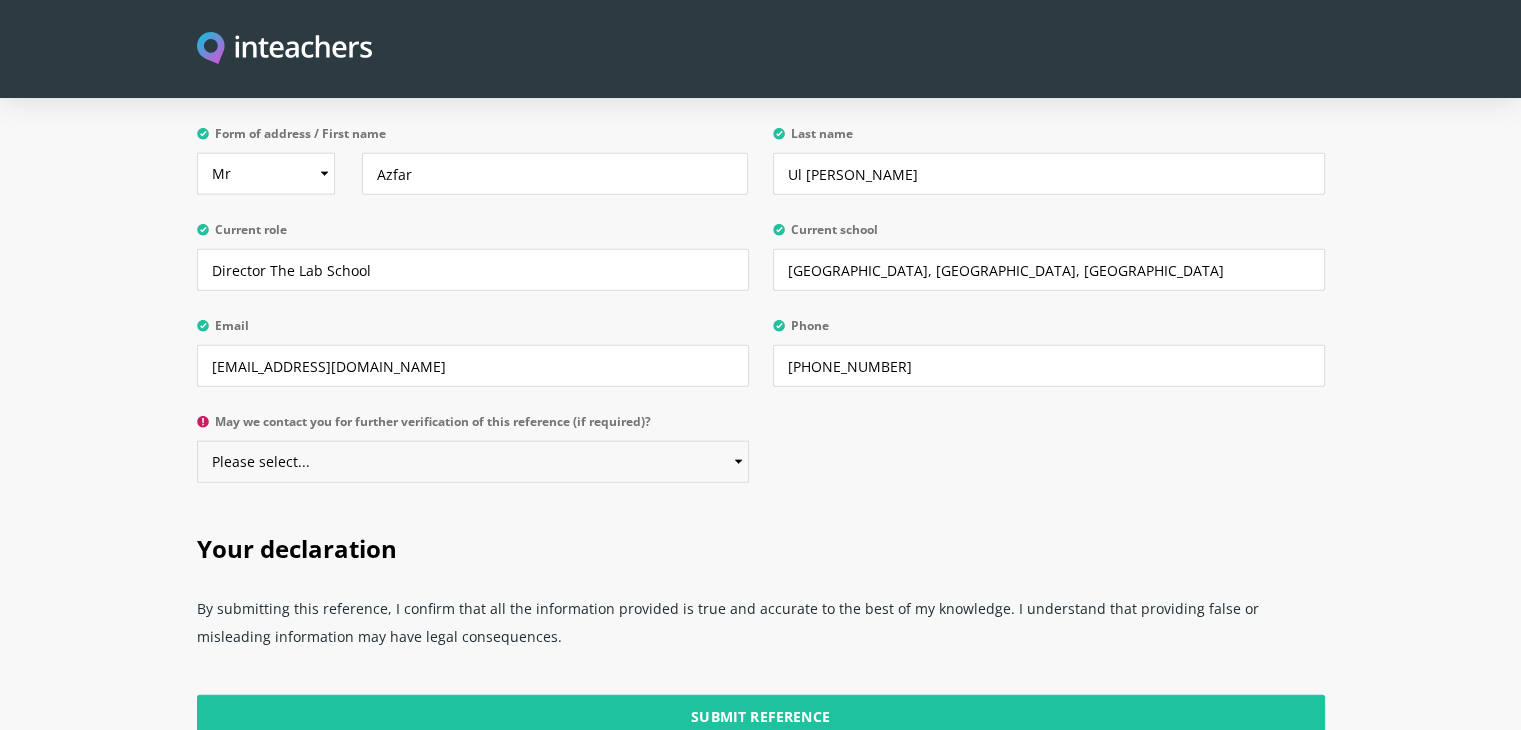 click on "Please select... Yes
No" at bounding box center (473, 462) 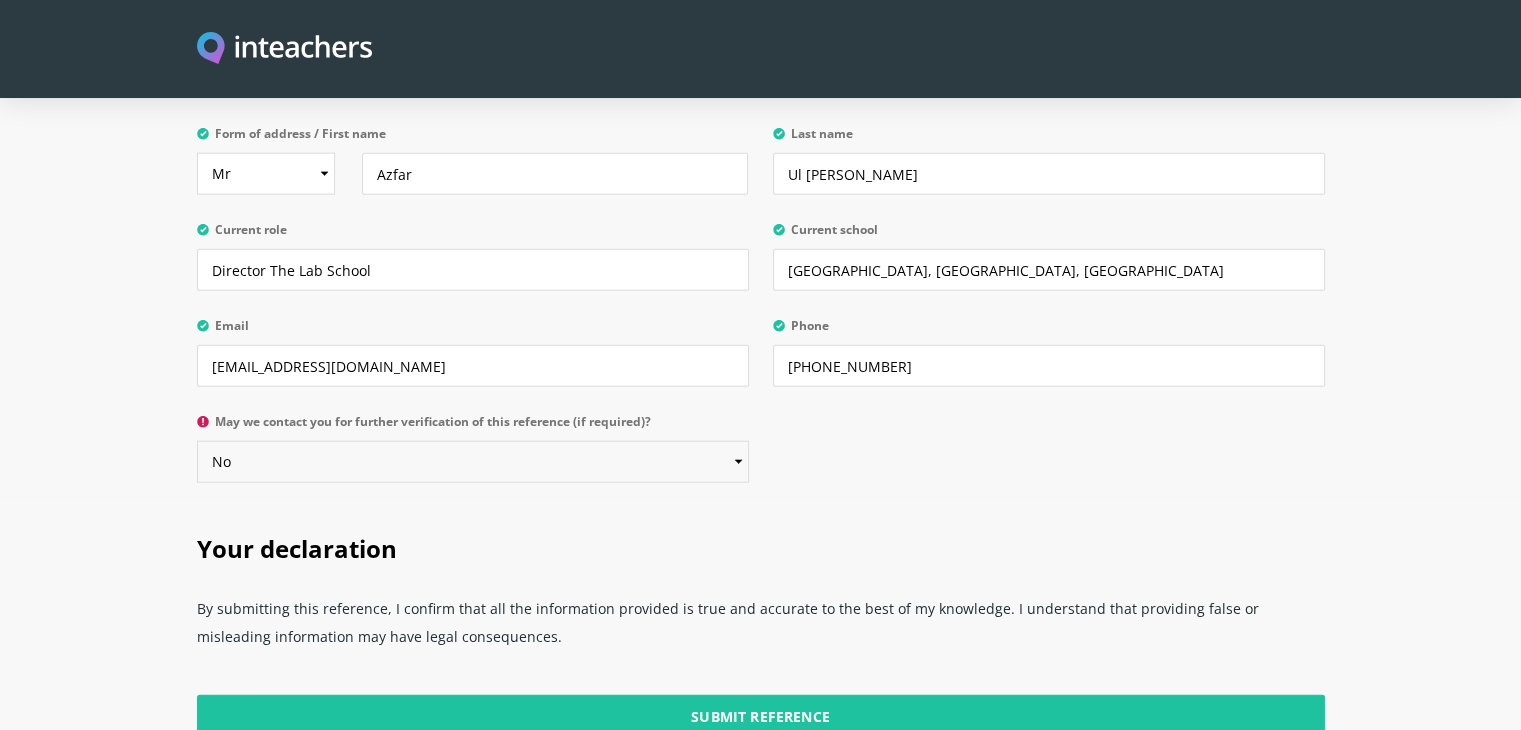 click on "Please select... Yes
No" at bounding box center [473, 462] 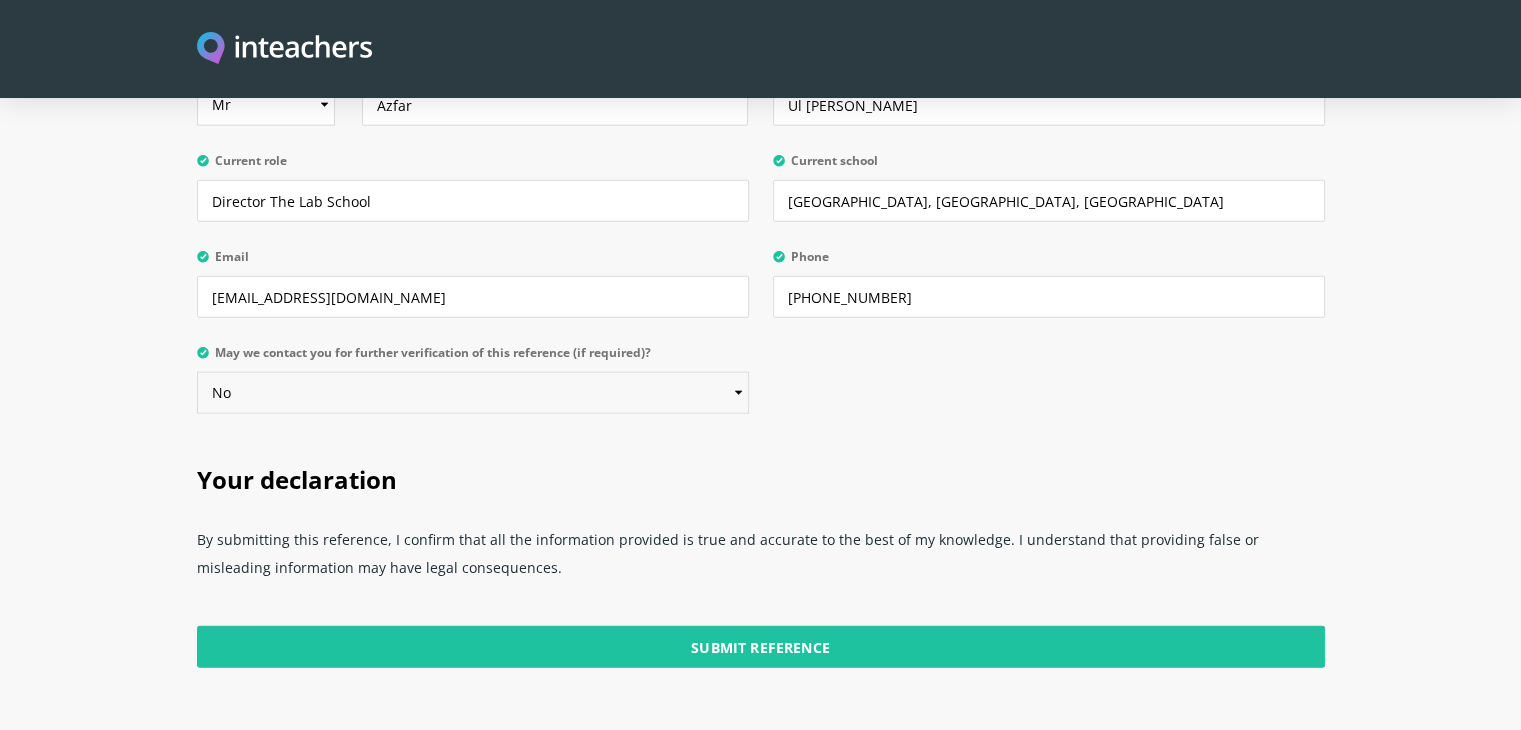 scroll, scrollTop: 4794, scrollLeft: 0, axis: vertical 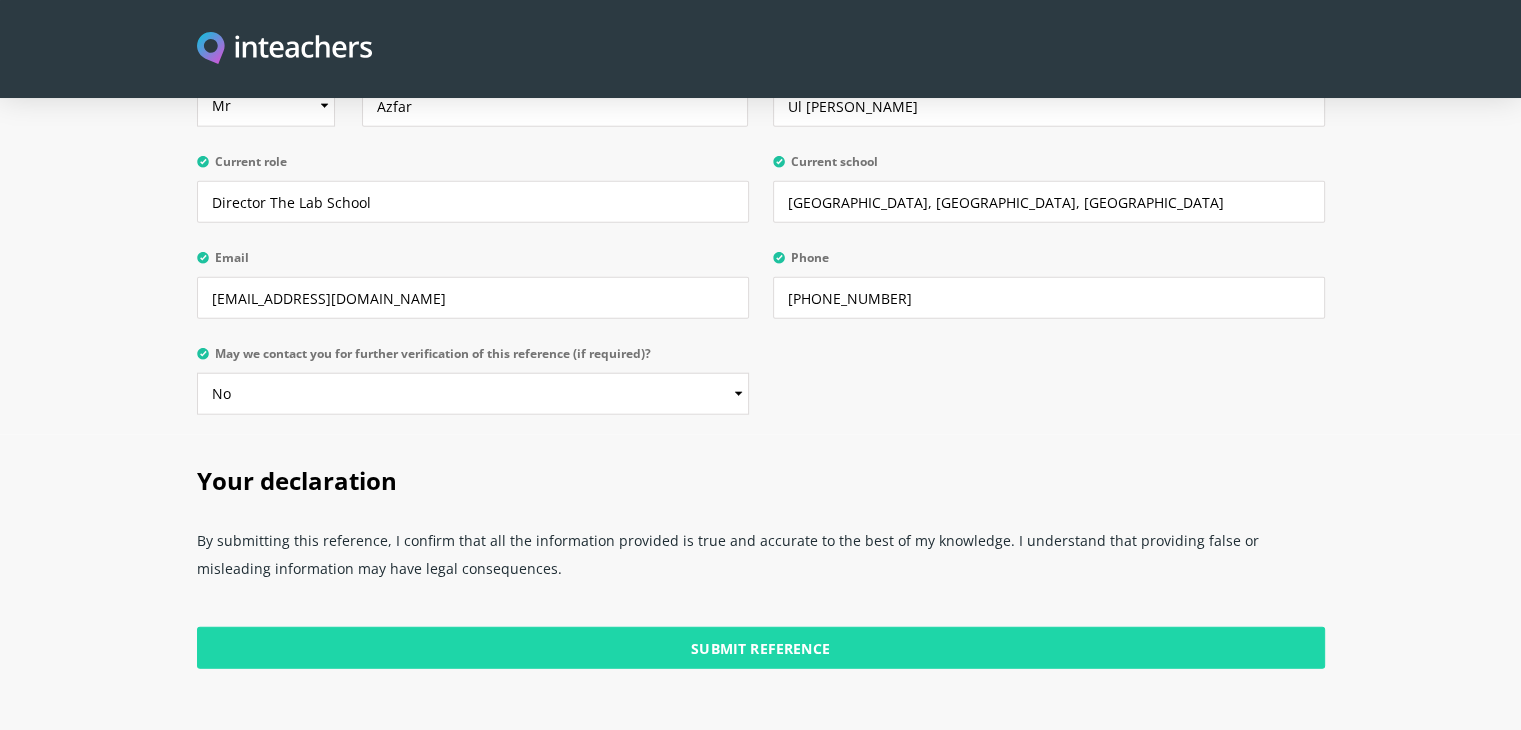 click on "Submit Reference" at bounding box center (761, 648) 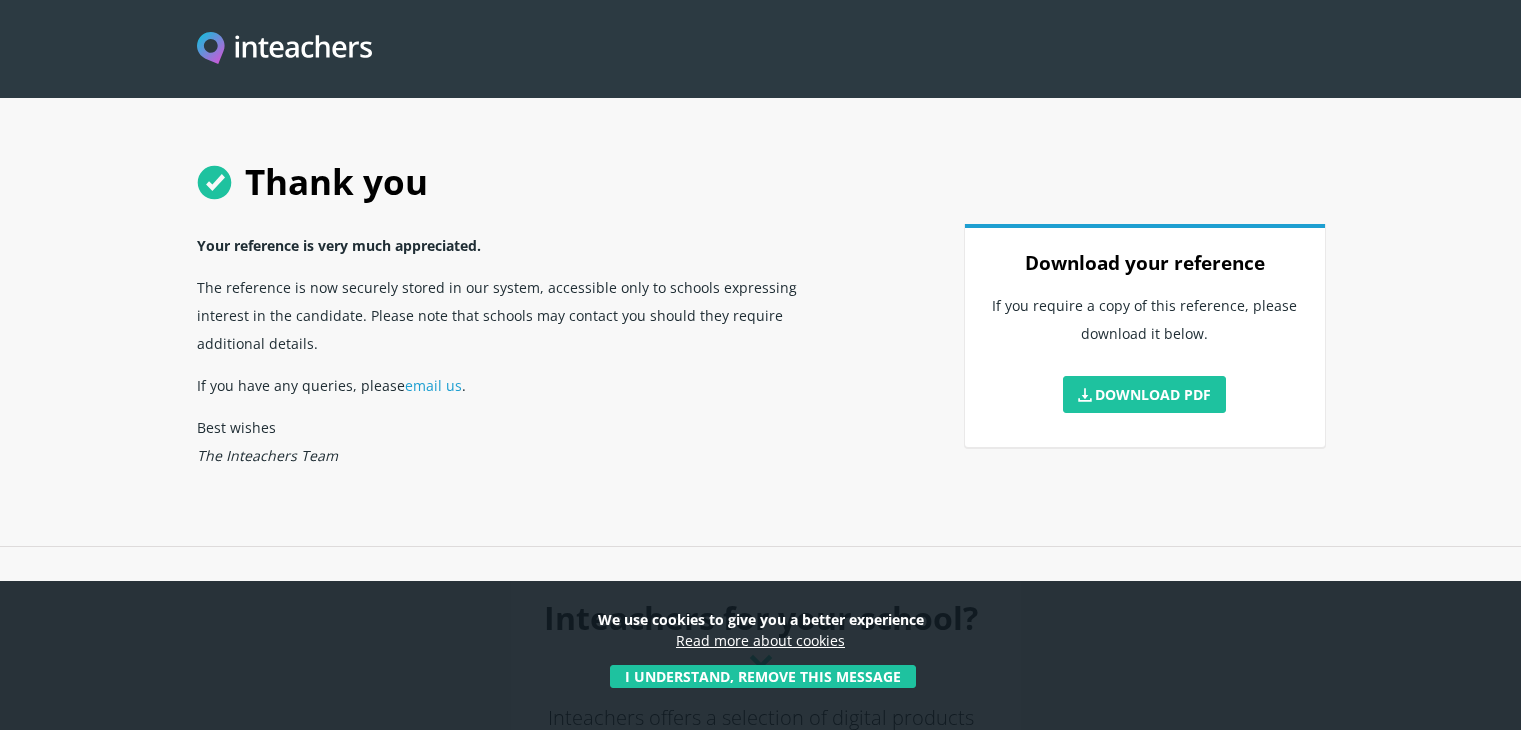 scroll, scrollTop: 0, scrollLeft: 0, axis: both 